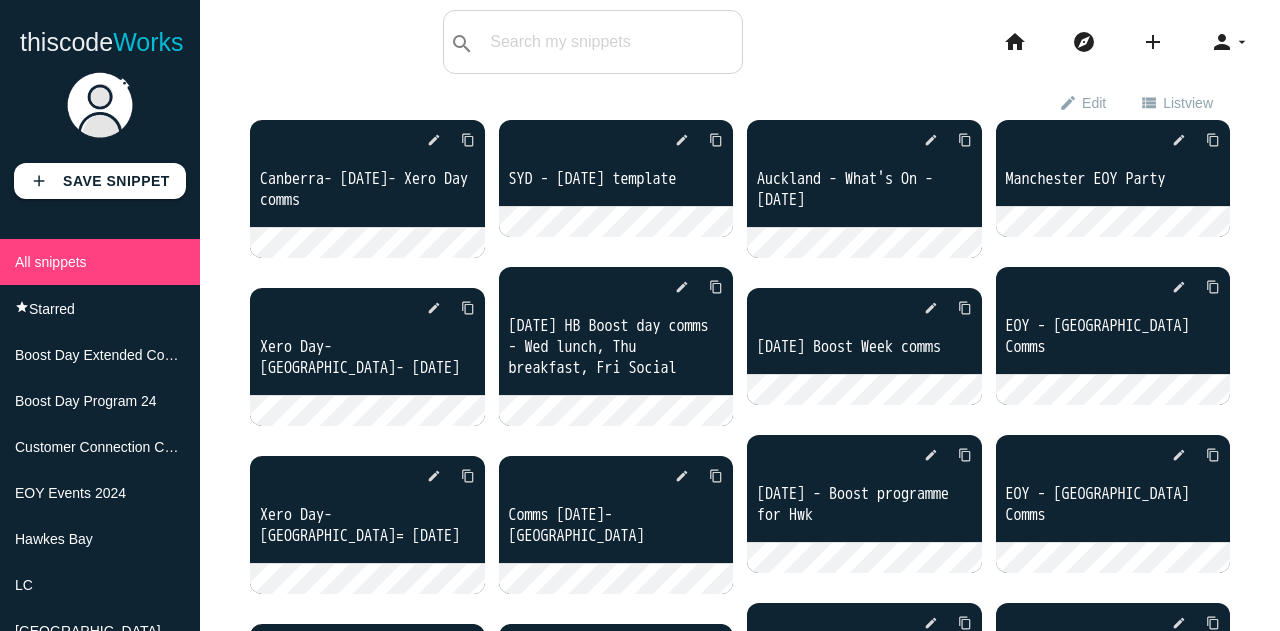 scroll, scrollTop: 0, scrollLeft: 0, axis: both 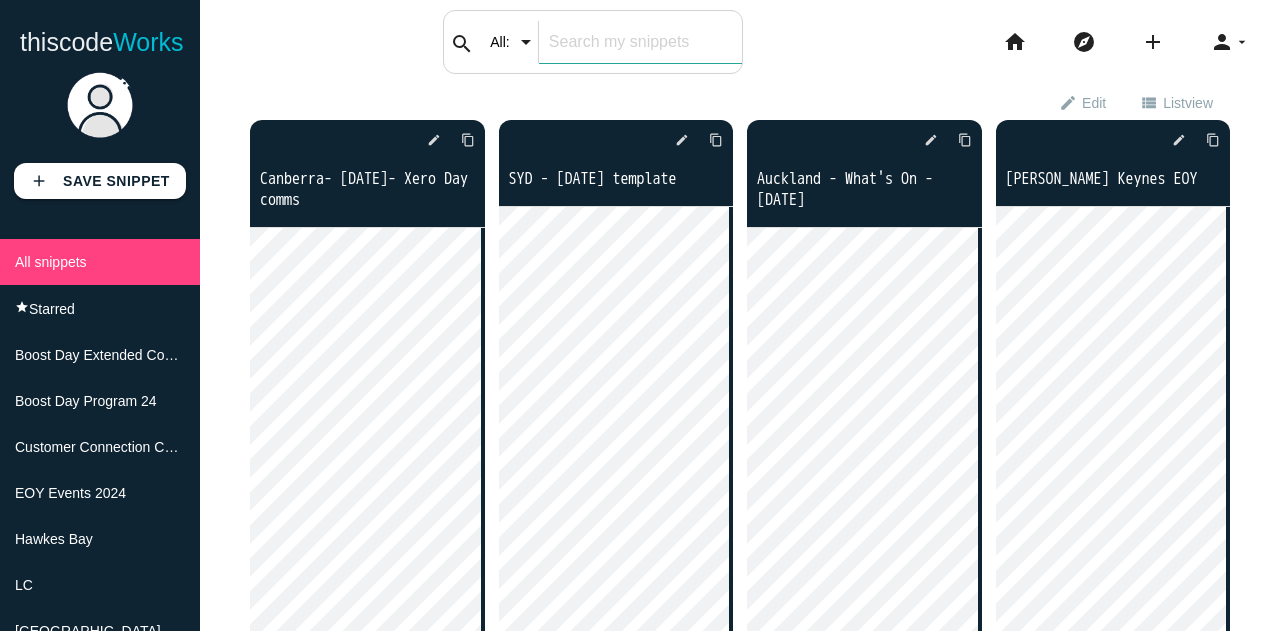 click at bounding box center (640, 42) 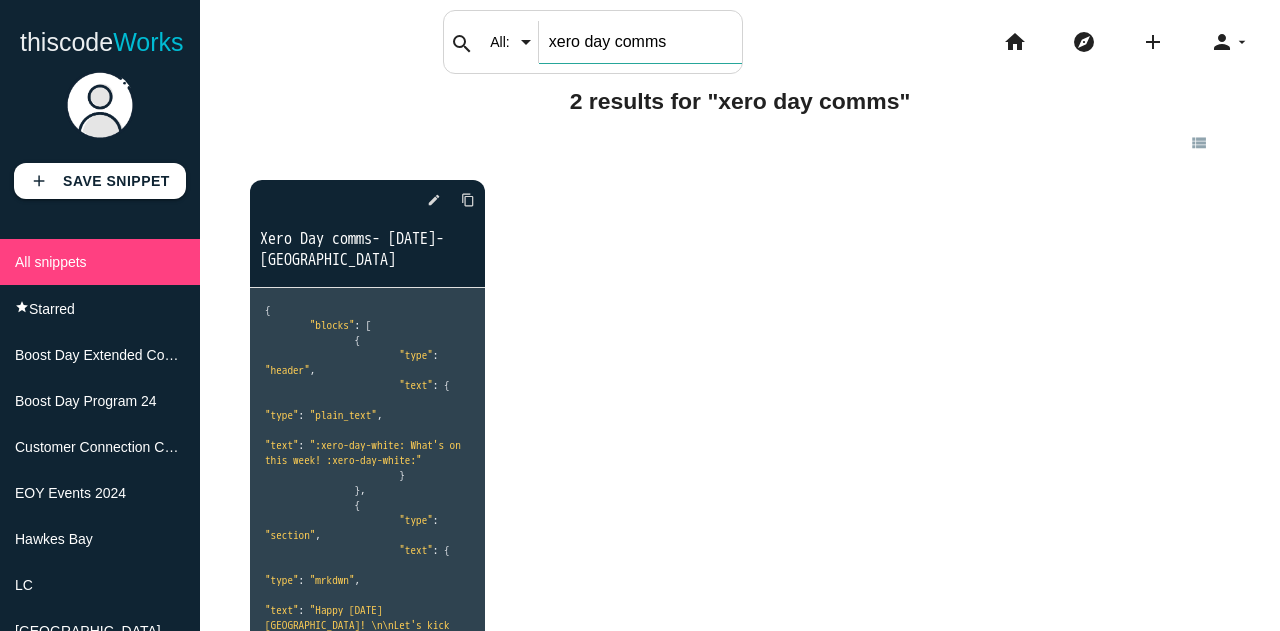 drag, startPoint x: 668, startPoint y: 39, endPoint x: 557, endPoint y: 36, distance: 111.040535 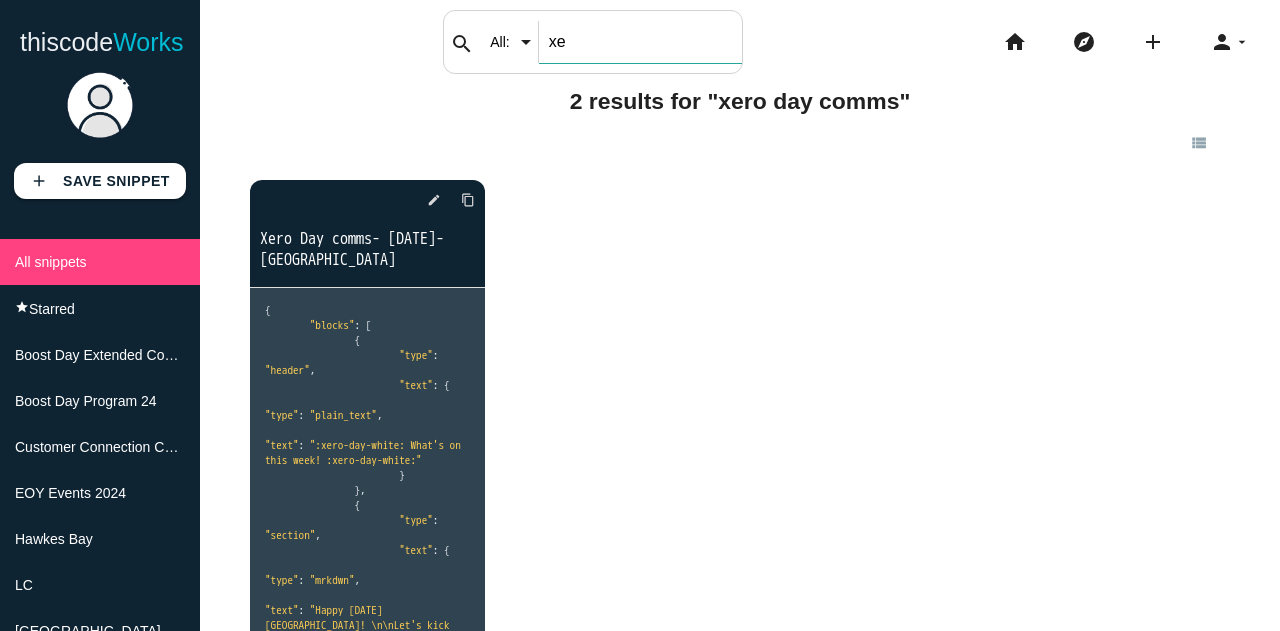 type on "x" 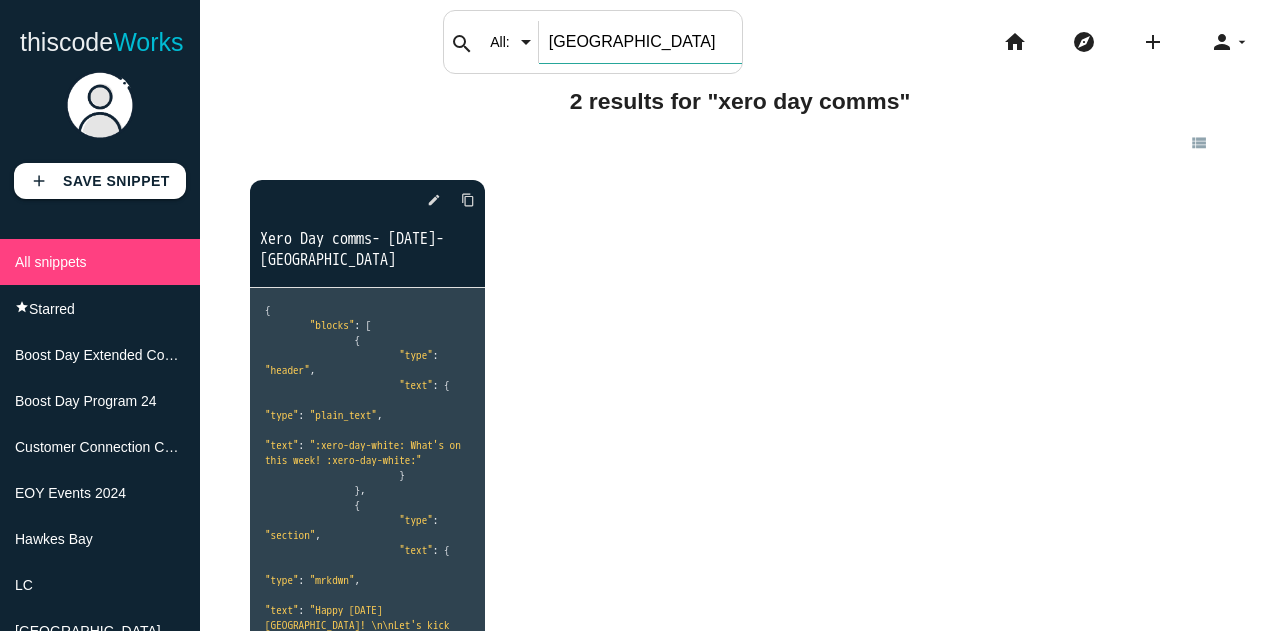 type on "brisbane" 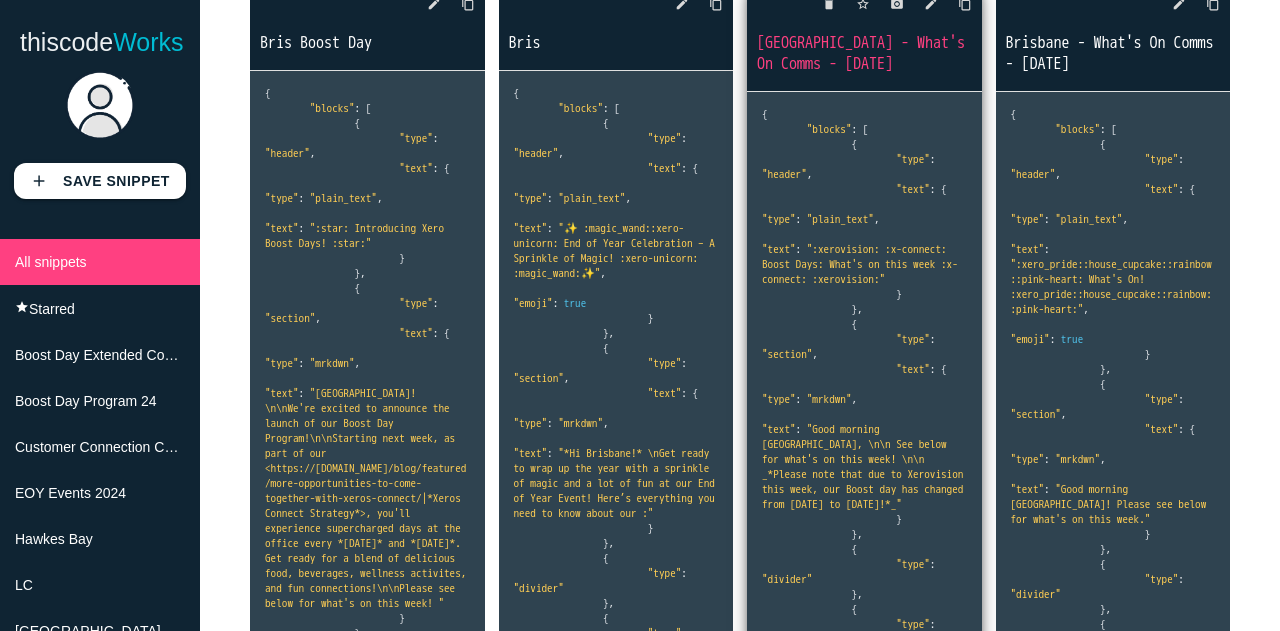 scroll, scrollTop: 162, scrollLeft: 0, axis: vertical 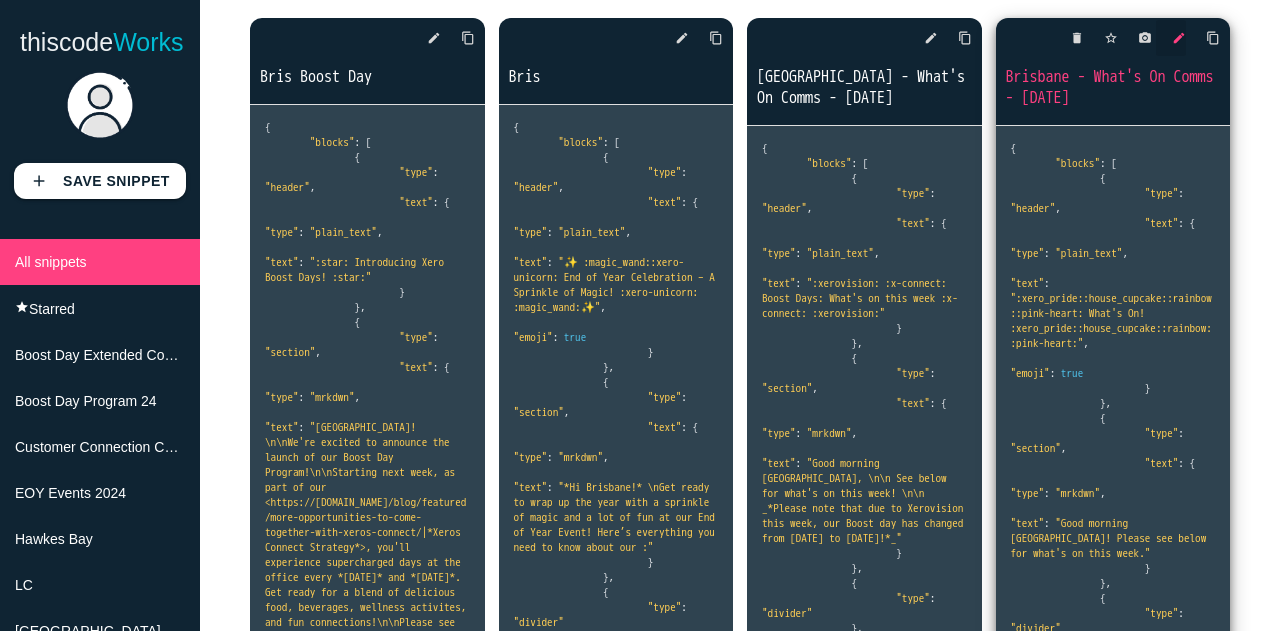 click on "edit" at bounding box center [1179, 38] 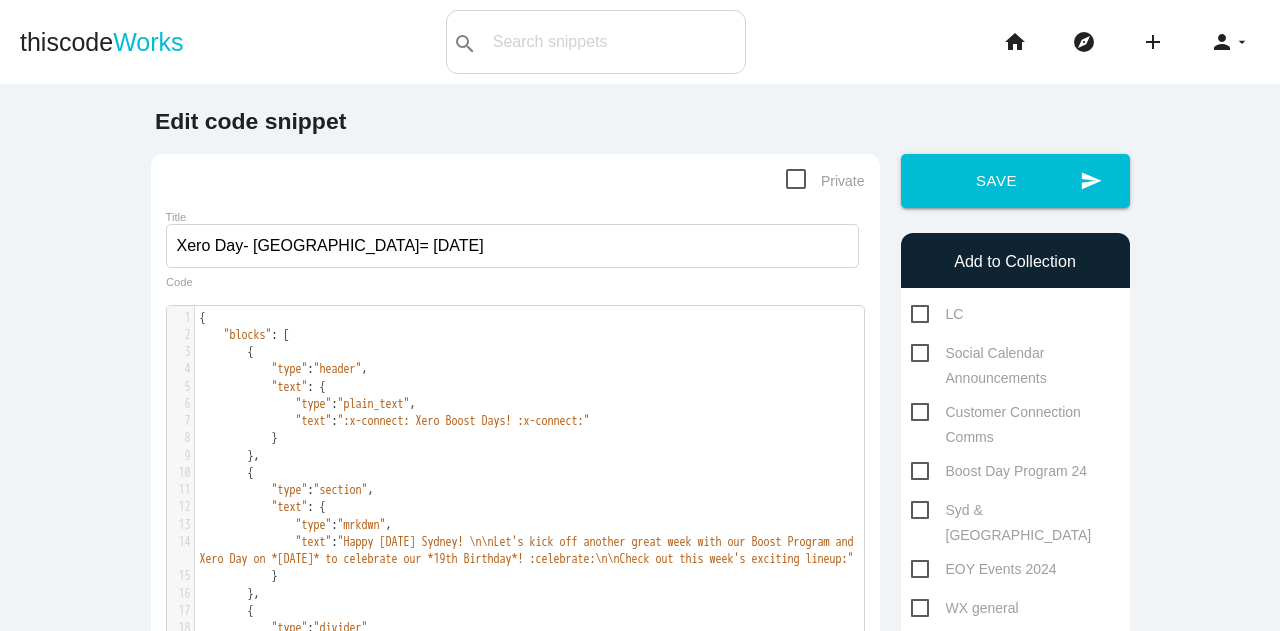 scroll, scrollTop: 0, scrollLeft: 0, axis: both 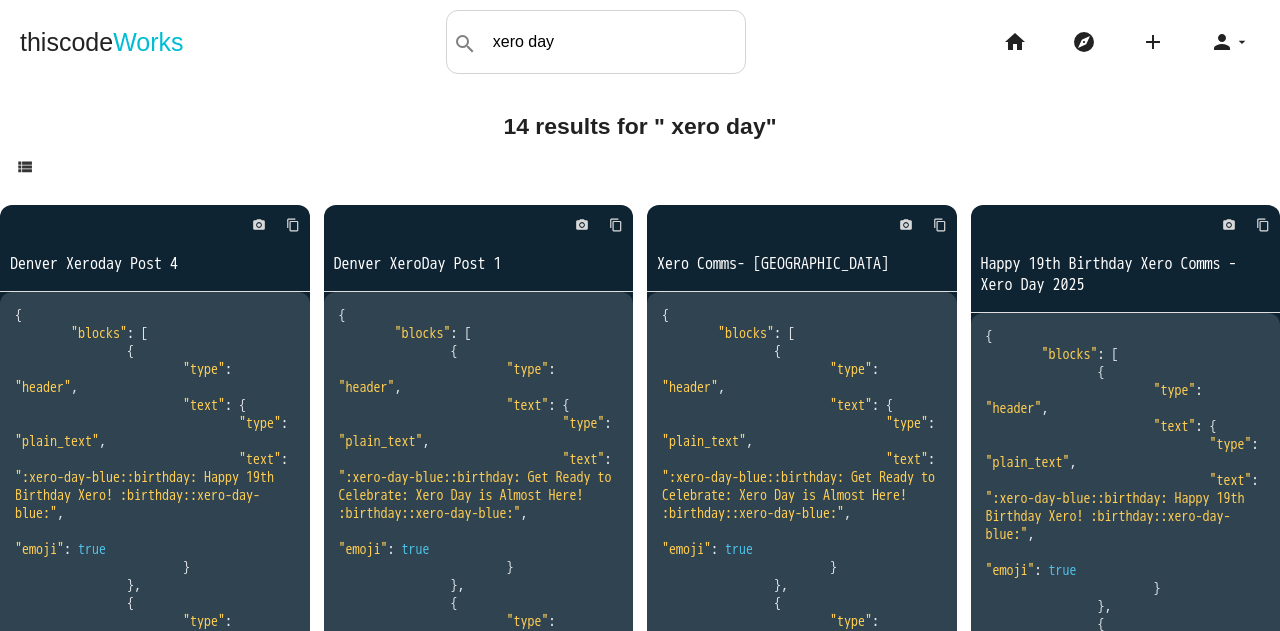 drag, startPoint x: 629, startPoint y: 44, endPoint x: 488, endPoint y: 39, distance: 141.08862 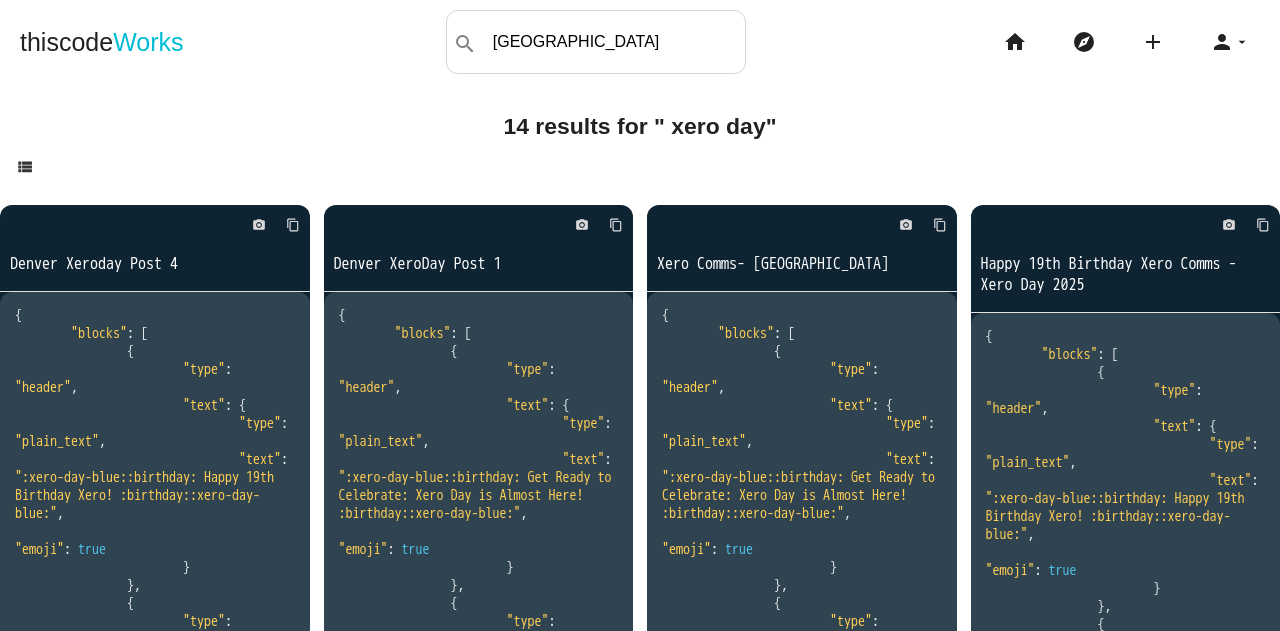 type on "brisbane" 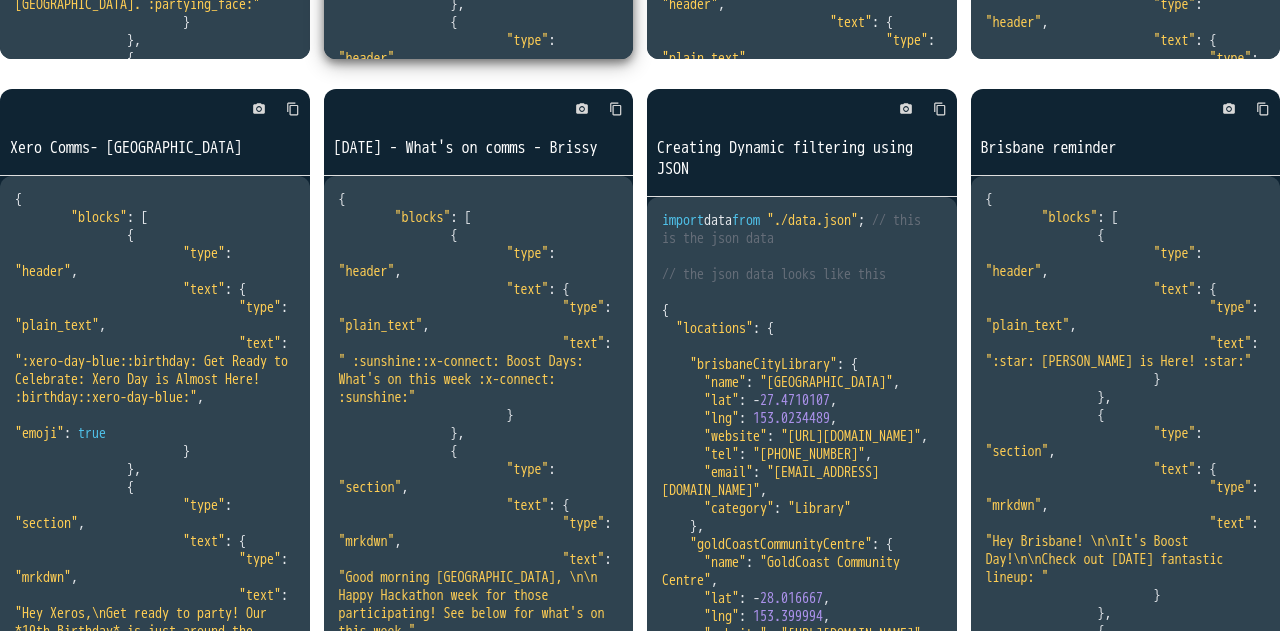 scroll, scrollTop: 832, scrollLeft: 0, axis: vertical 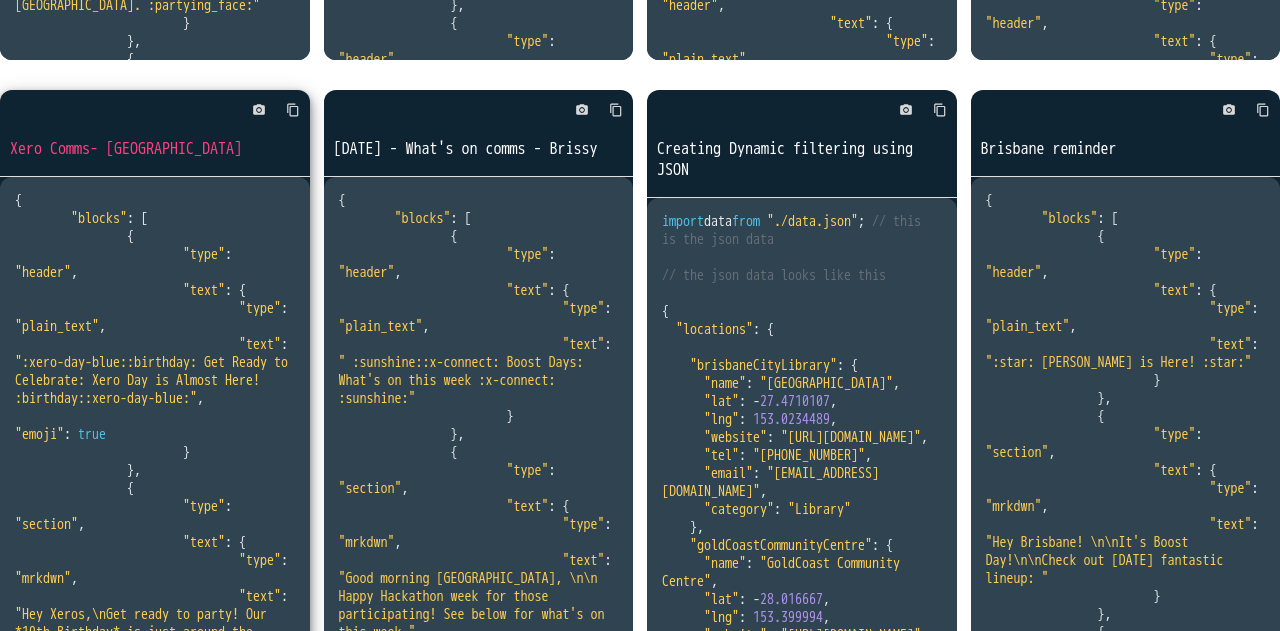 click on "{
"blocks" :   [
{
"type" :   "header" ,
"text" :   {
"type" :   "plain_text" ,
"text" :   ":xero-day-blue::birthday: Get Ready to Celebrate: Xero Day is Almost Here! :birthday::xero-day-blue:" ,
"emoji" :   true
}
},
{
"type" :   "section" ,
"text" :   {
"type" :   "mrkdwn" ,
"text" :   "Hey Xeros,\nGet ready to party! Our *19th Birthday* is just around the corner!\nMark your calendars for *Thursday, July 10th* because you won't want to miss what we have planned.  Keep an eye on this channel for what’s happening in Brisbane. :partying_face:"
}
},
{
"type" :   "divider"
},
{
"type" :   "section" ,
"text" :   {
"type" :   "mrkdwn" ,
"text" :   ":xeros-connect: Xero Day falls under the umbrella of *Xeros Connect*, and what better way to kick things off than with a fun connection activity!"
}
},
{
"type" :   "section" ,
"text" :   {
"type" :   "mrkdwn" ,
:   }" at bounding box center [155, -240] 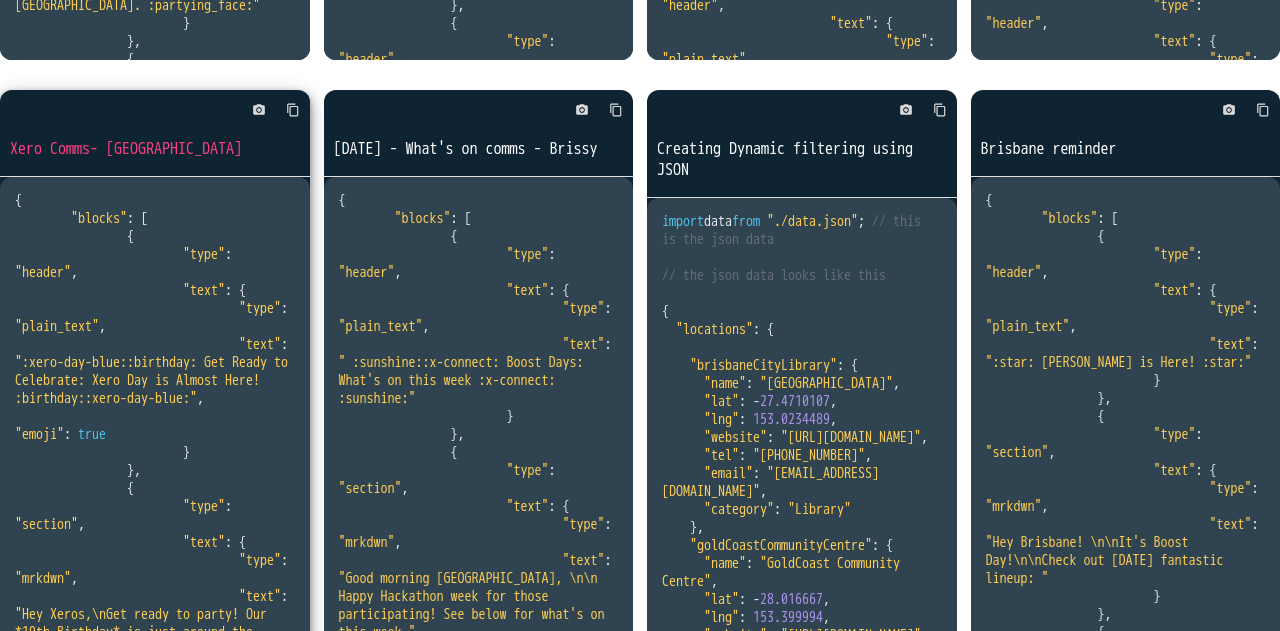 click on "{
"blocks" :   [
{
"type" :   "header" ,
"text" :   {
"type" :   "plain_text" ,
"text" :   ":xero-day-blue::birthday: Get Ready to Celebrate: Xero Day is Almost Here! :birthday::xero-day-blue:" ,
"emoji" :   true
}
},
{
"type" :   "section" ,
"text" :   {
"type" :   "mrkdwn" ,
"text" :   "Hey Xeros,\nGet ready to party! Our *19th Birthday* is just around the corner!\nMark your calendars for *Thursday, July 10th* because you won't want to miss what we have planned.  Keep an eye on this channel for what’s happening in Brisbane. :partying_face:"
}
},
{
"type" :   "divider"
},
{
"type" :   "section" ,
"text" :   {
"type" :   "mrkdwn" ,
"text" :   ":xeros-connect: Xero Day falls under the umbrella of *Xeros Connect*, and what better way to kick things off than with a fun connection activity!"
}
},
{
"type" :   "section" ,
"text" :   {
"type" :   "mrkdwn" ,
:   }" at bounding box center (155, -240) 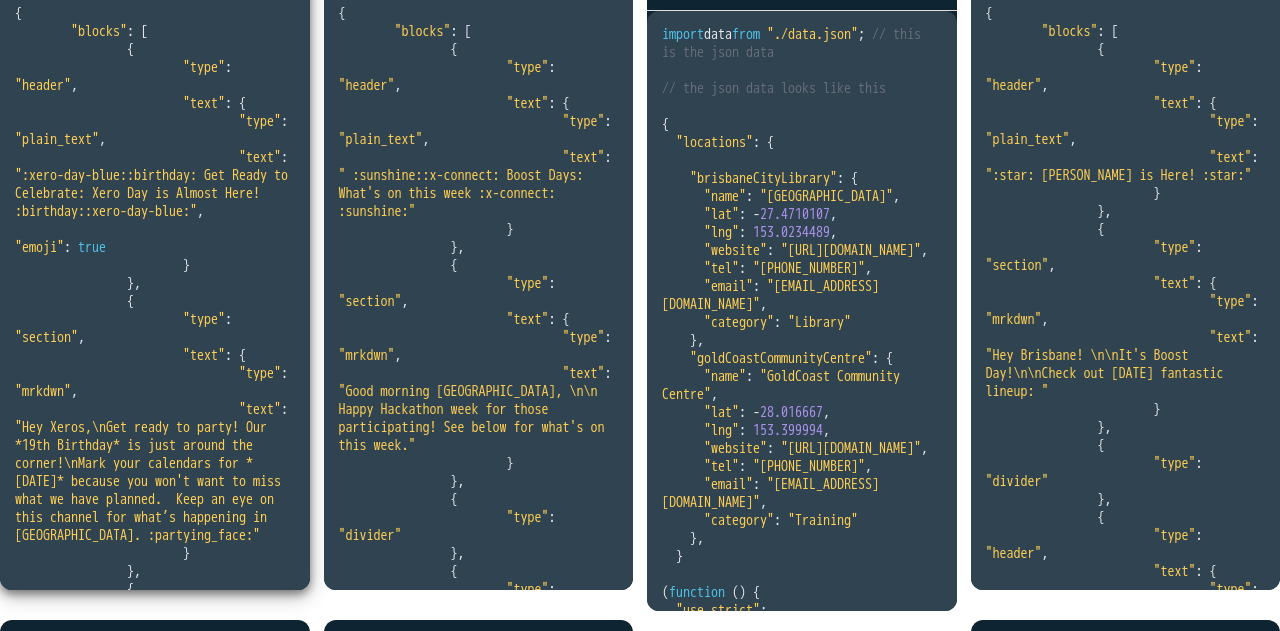 scroll, scrollTop: 832, scrollLeft: 0, axis: vertical 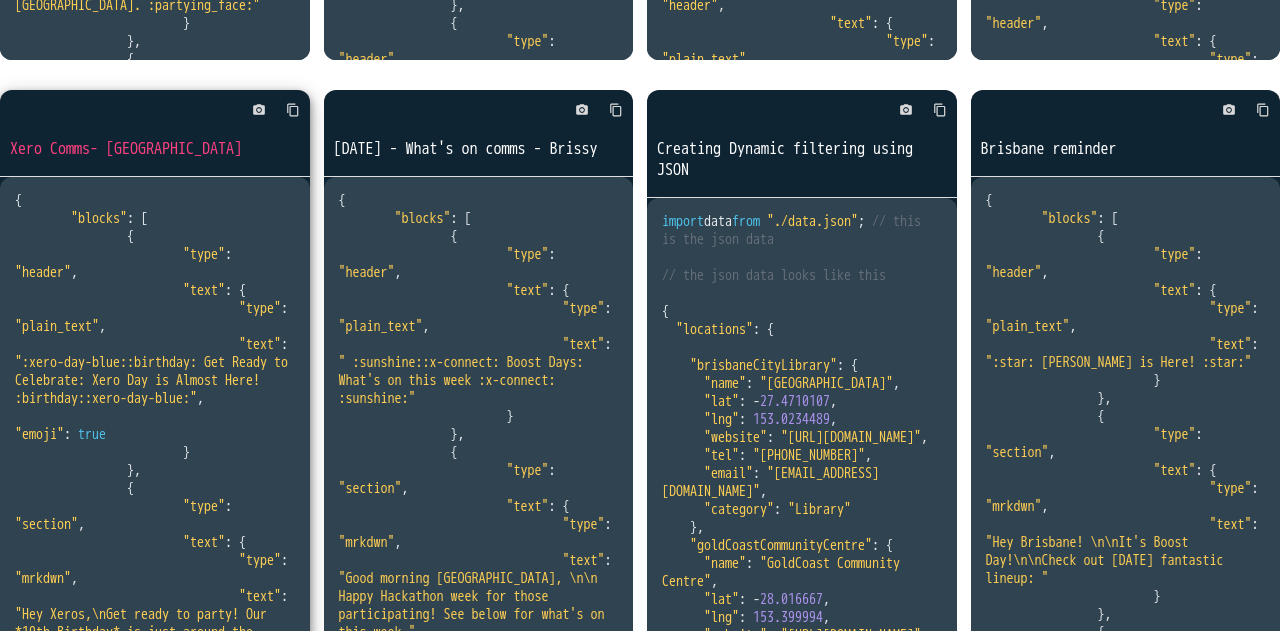 click on "{
"blocks" :   [
{
"type" :   "header" ,
"text" :   {
"type" :   "plain_text" ,
"text" :   ":xero-day-blue::birthday: Get Ready to Celebrate: Xero Day is Almost Here! :birthday::xero-day-blue:" ,
"emoji" :   true
}
},
{
"type" :   "section" ,
"text" :   {
"type" :   "mrkdwn" ,
"text" :   "Hey Xeros,\nGet ready to party! Our *19th Birthday* is just around the corner!\nMark your calendars for *Thursday, July 10th* because you won't want to miss what we have planned.  Keep an eye on this channel for what’s happening in Brisbane. :partying_face:"
}
},
{
"type" :   "divider"
},
{
"type" :   "section" ,
"text" :   {
"type" :   "mrkdwn" ,
"text" :   ":xeros-connect: Xero Day falls under the umbrella of *Xeros Connect*, and what better way to kick things off than with a fun connection activity!"
}
},
{
"type" :   "section" ,
"text" :   {
"type" :   "mrkdwn" ,
:   }" at bounding box center (155, -240) 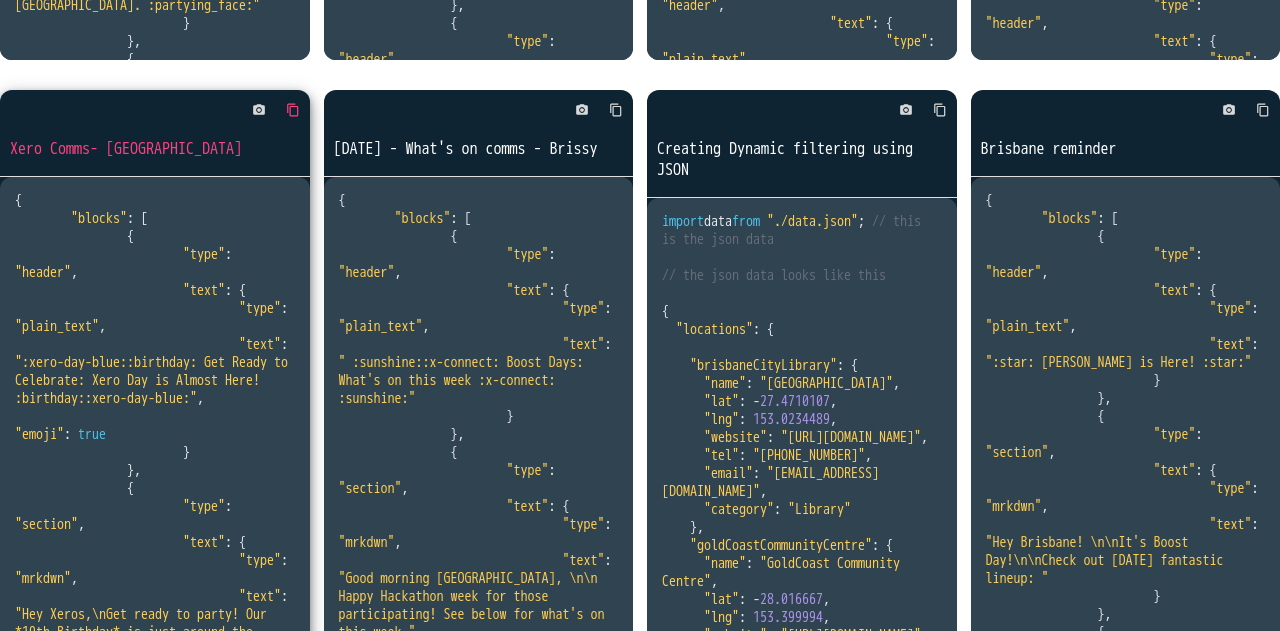 click on "content_copy" at bounding box center (293, -607) 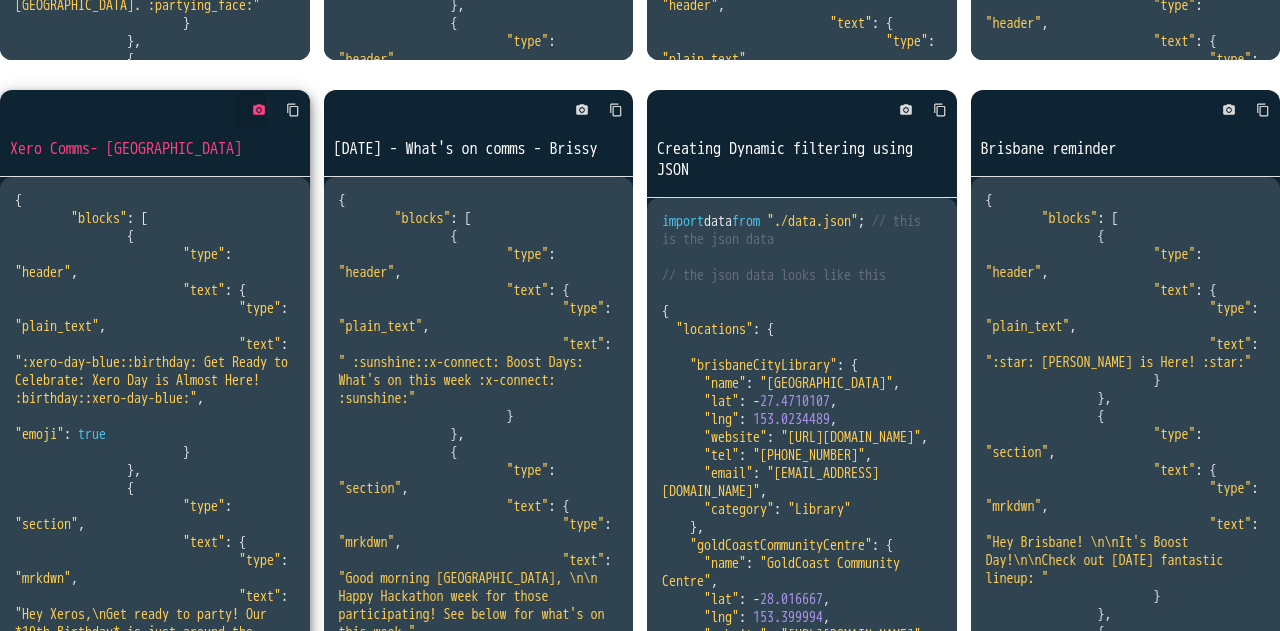 click on "photo_camera" at bounding box center (259, 110) 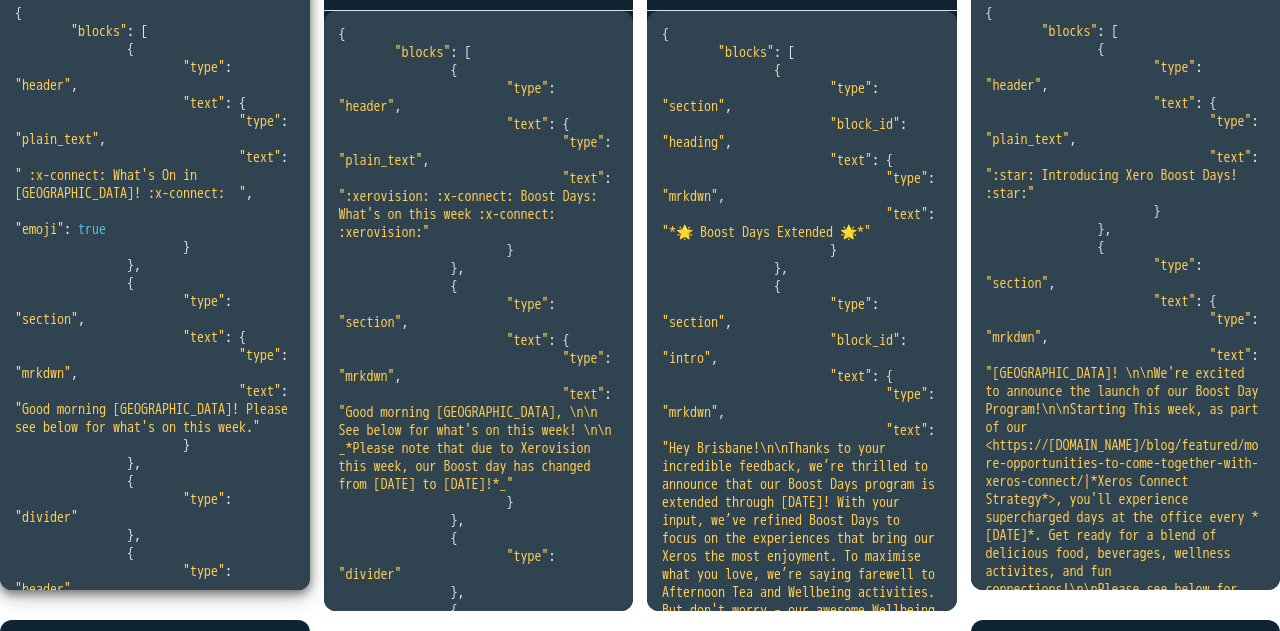 scroll, scrollTop: 1610, scrollLeft: 0, axis: vertical 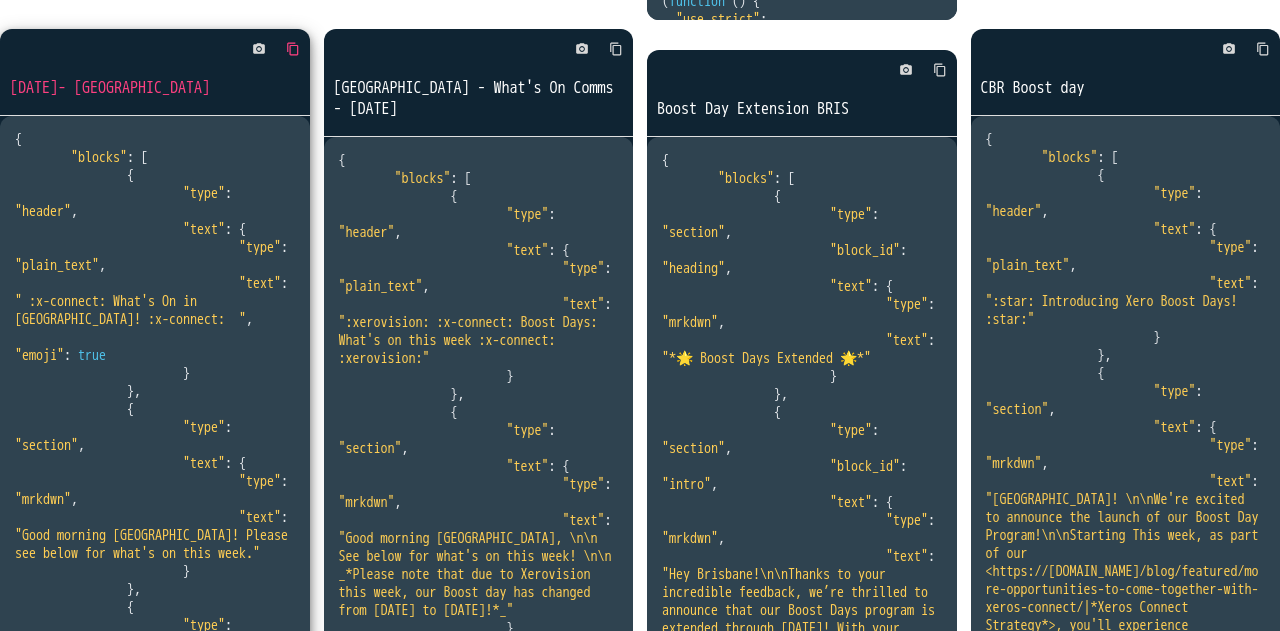 click on "content_copy" at bounding box center (293, -1385) 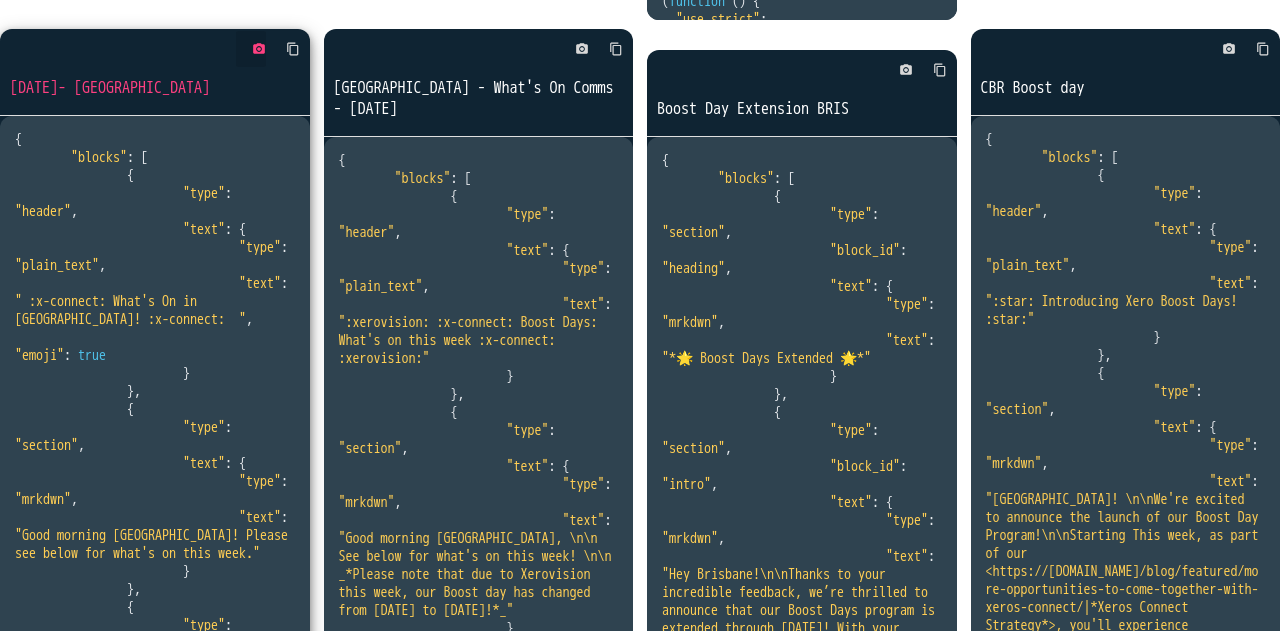 click on "photo_camera" at bounding box center (259, 49) 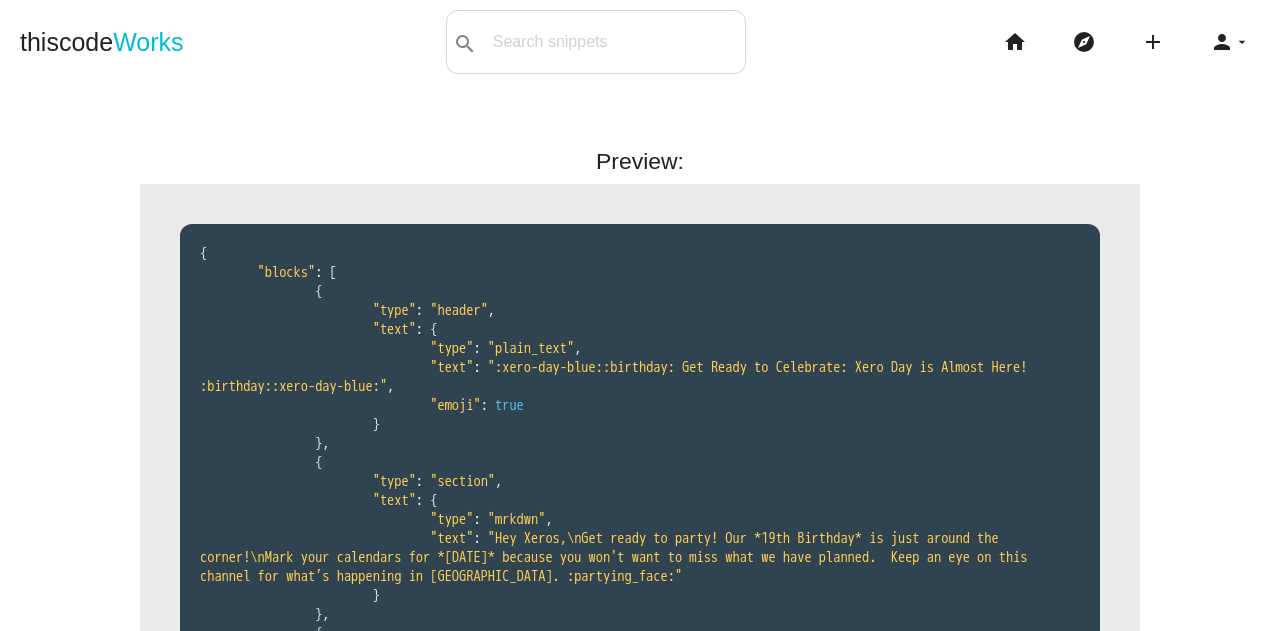scroll, scrollTop: 0, scrollLeft: 0, axis: both 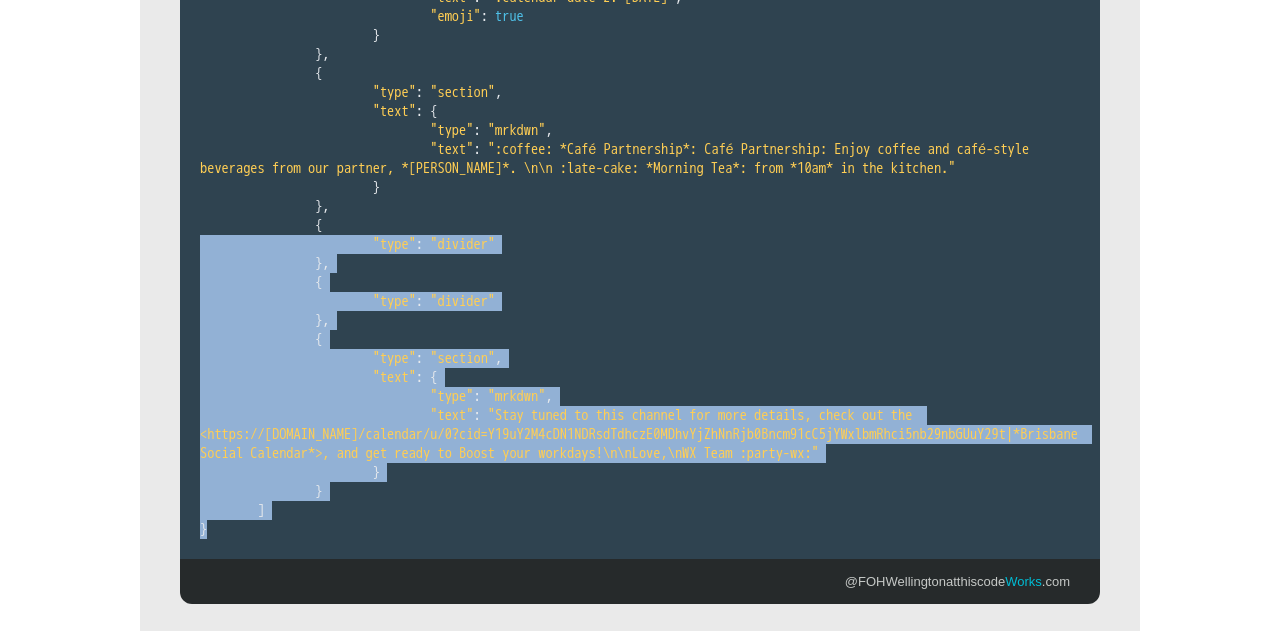 drag, startPoint x: 337, startPoint y: 387, endPoint x: 200, endPoint y: 123, distance: 297.43066 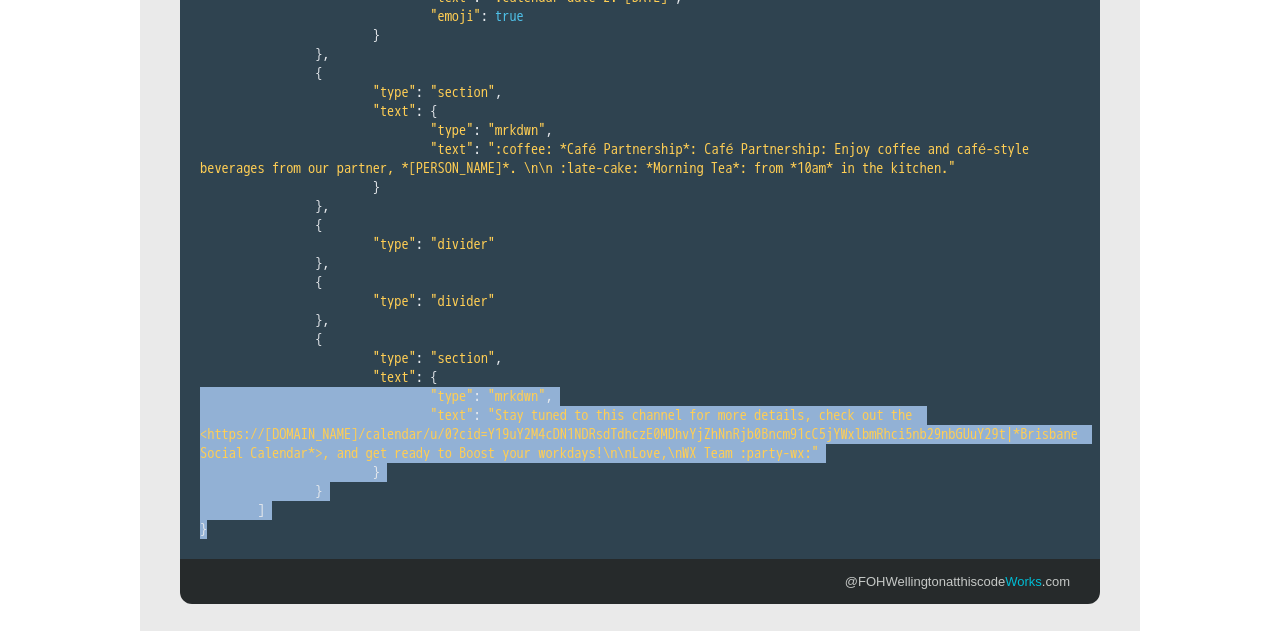drag, startPoint x: 248, startPoint y: 398, endPoint x: 208, endPoint y: 255, distance: 148.48906 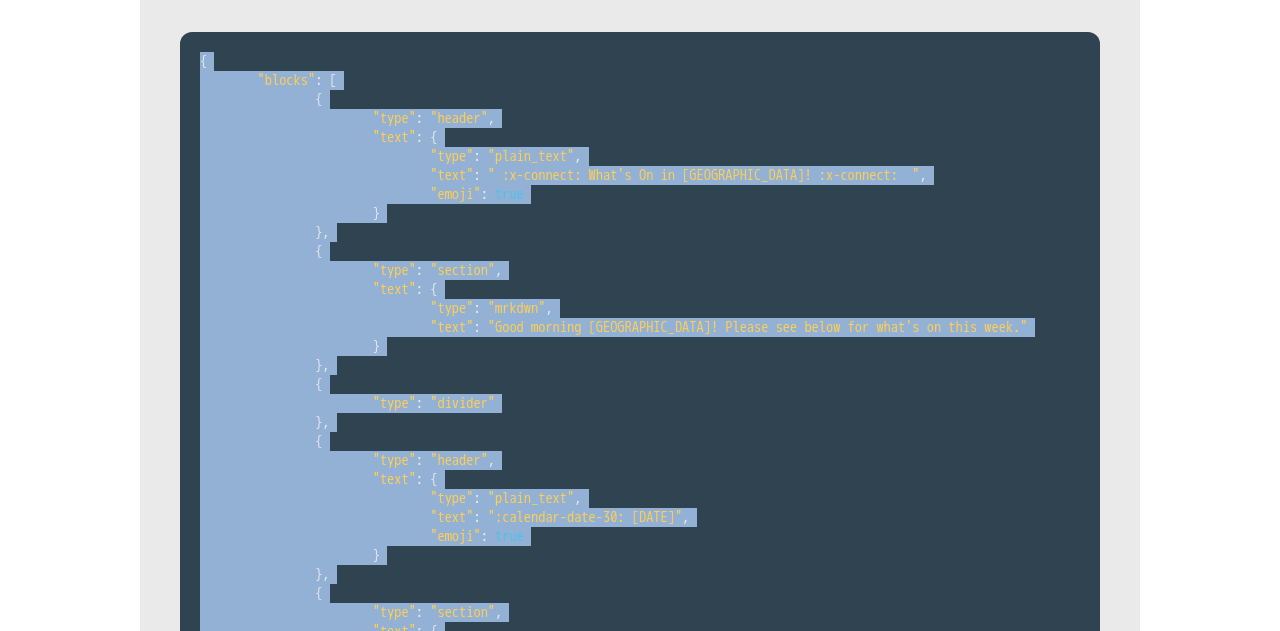 scroll, scrollTop: 0, scrollLeft: 0, axis: both 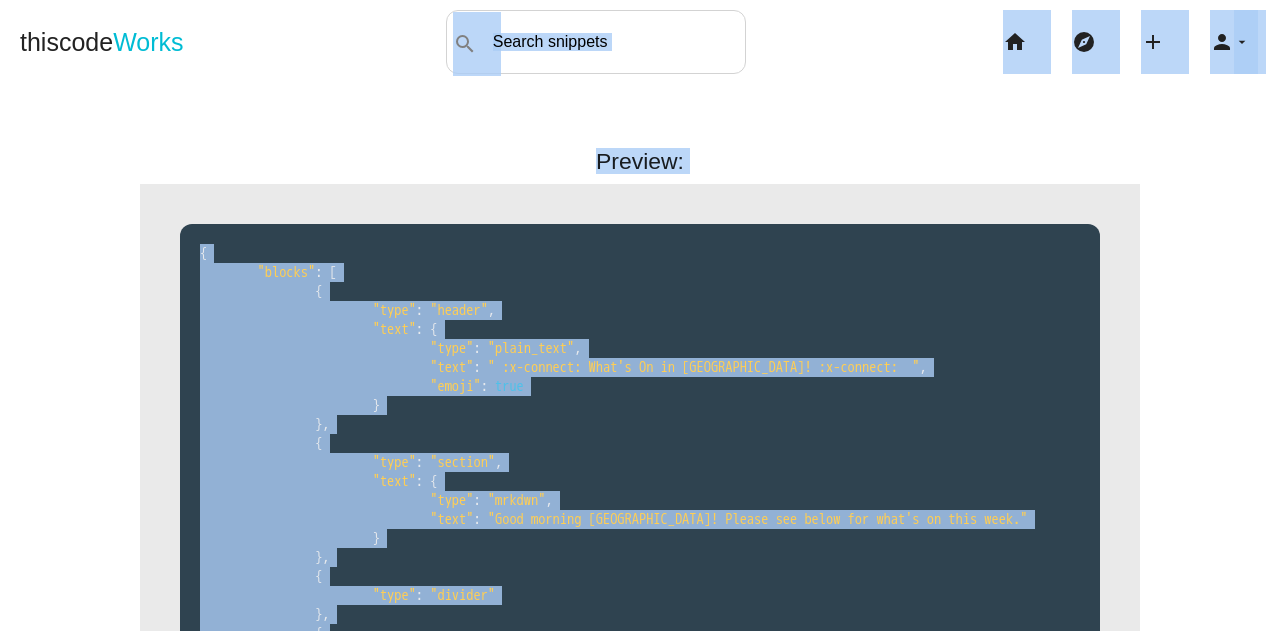 drag, startPoint x: 215, startPoint y: 389, endPoint x: 271, endPoint y: -121, distance: 513.0653 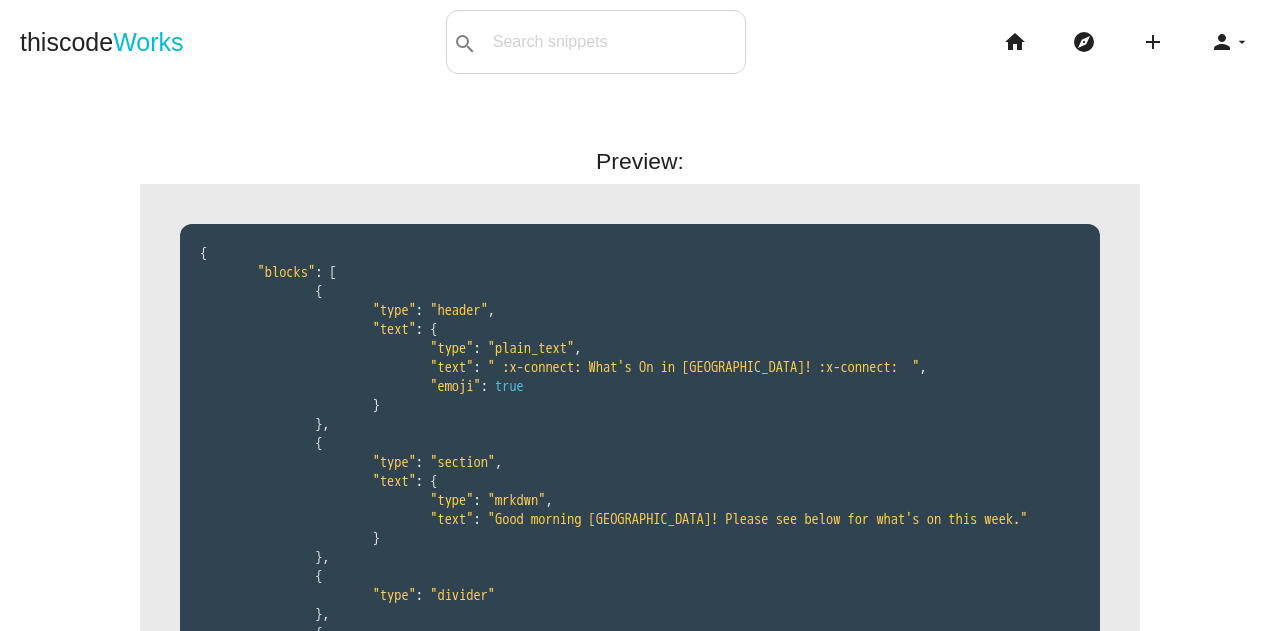 click on "{" at bounding box center (203, 253) 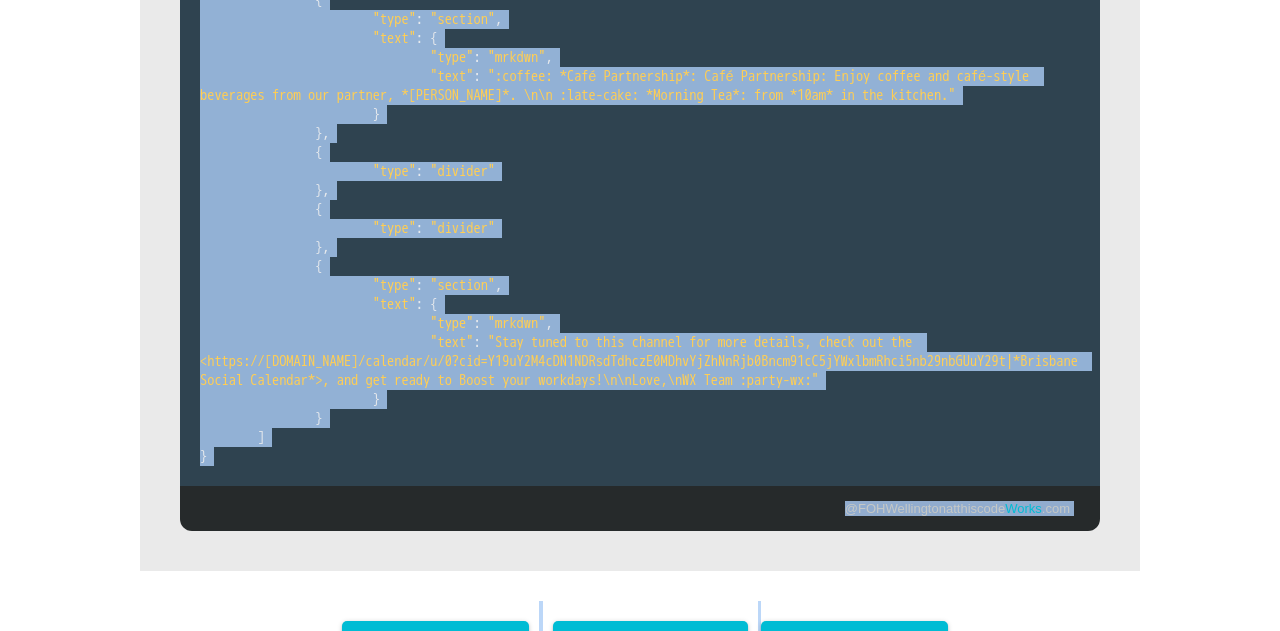 scroll, scrollTop: 1382, scrollLeft: 0, axis: vertical 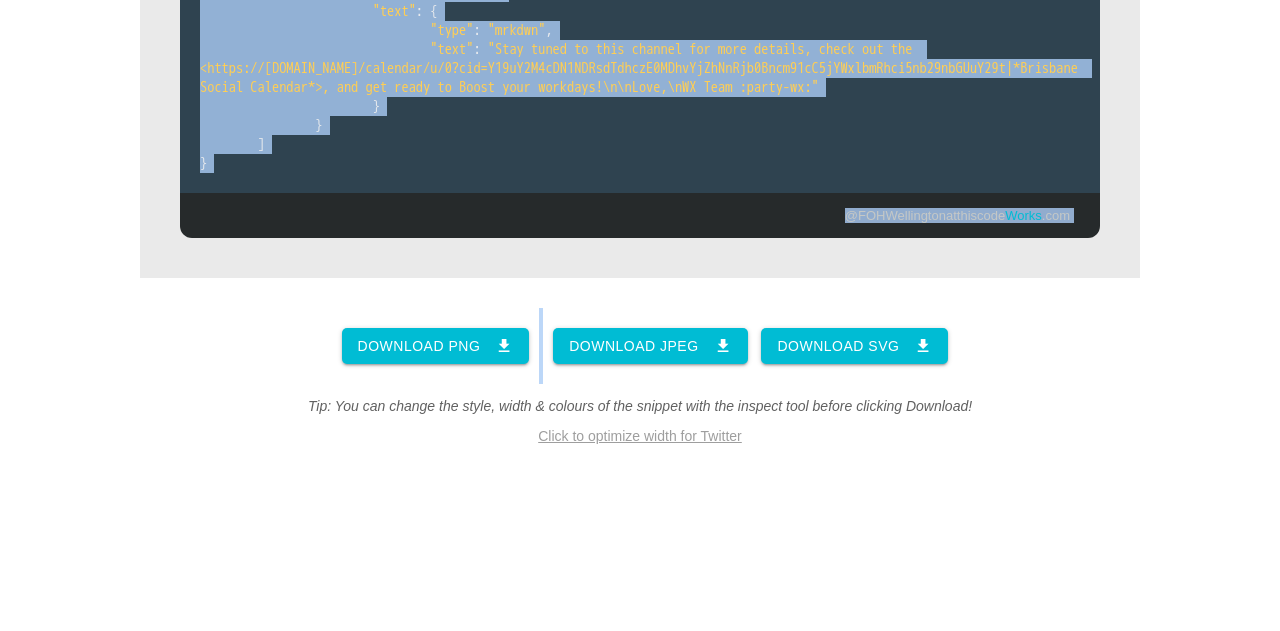 drag, startPoint x: 192, startPoint y: 256, endPoint x: 696, endPoint y: 142, distance: 516.73206 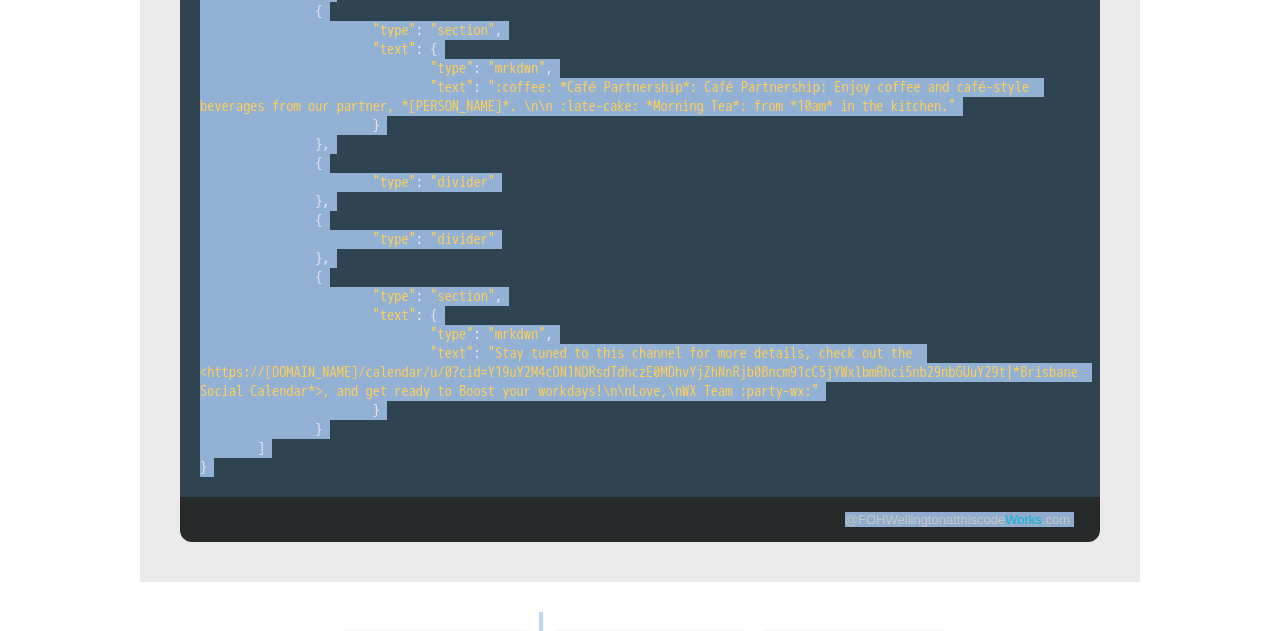 scroll, scrollTop: 1076, scrollLeft: 0, axis: vertical 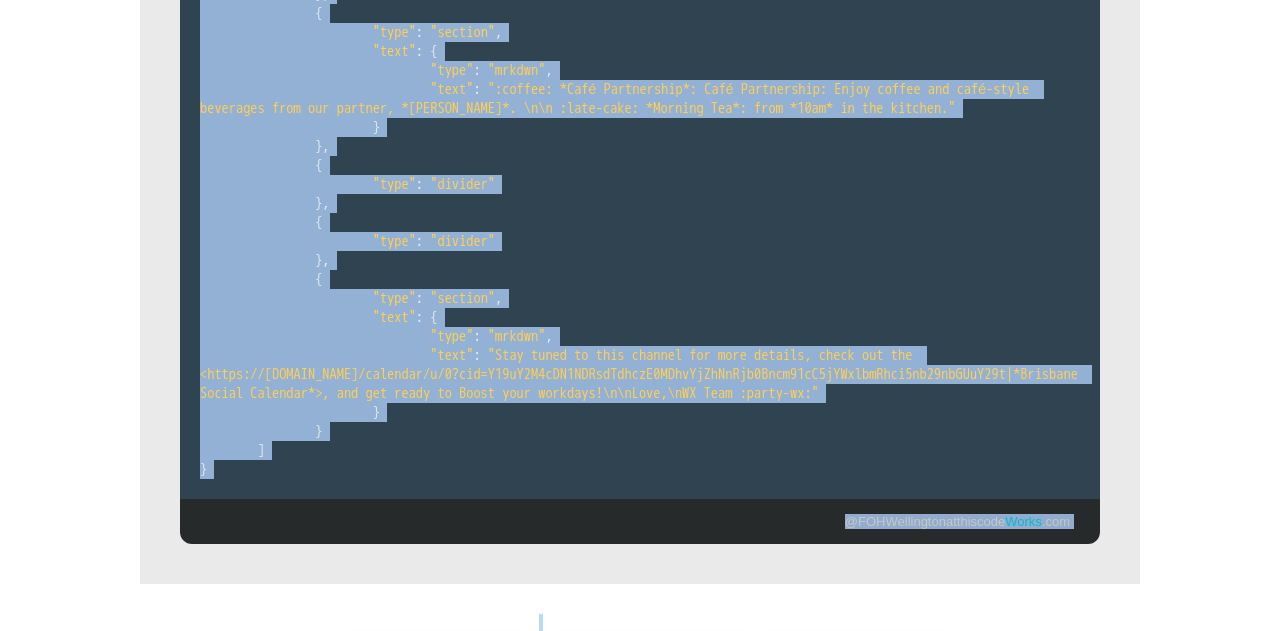 click at bounding box center (315, 336) 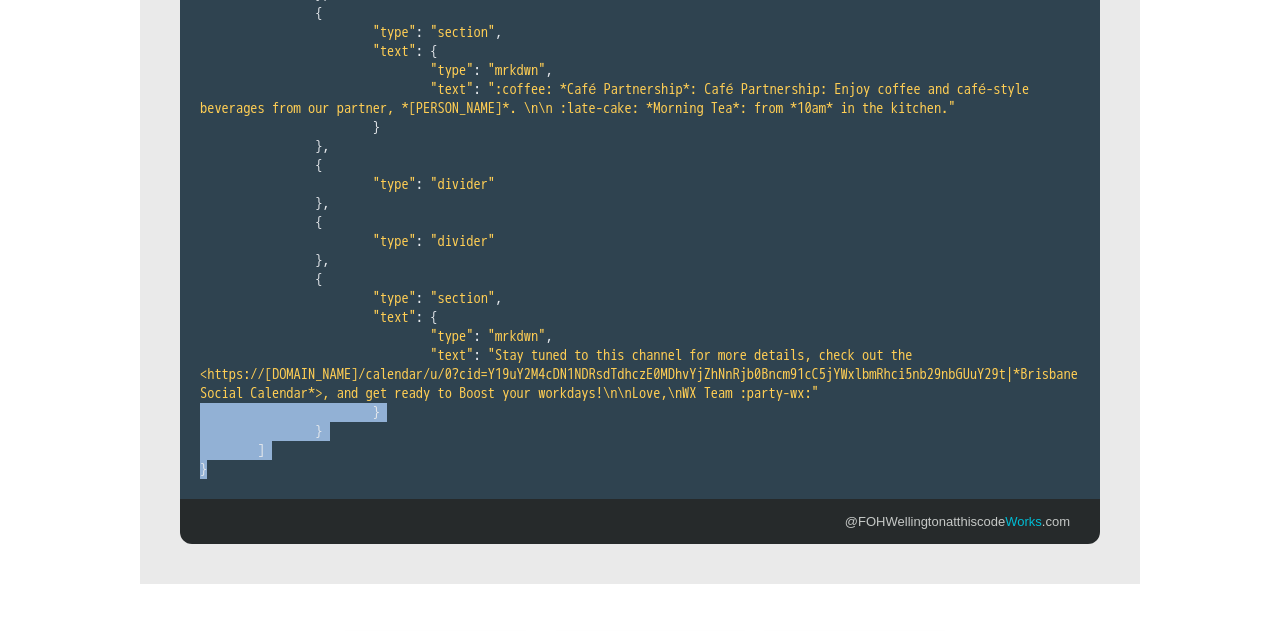 drag, startPoint x: 224, startPoint y: 327, endPoint x: 200, endPoint y: 283, distance: 50.119858 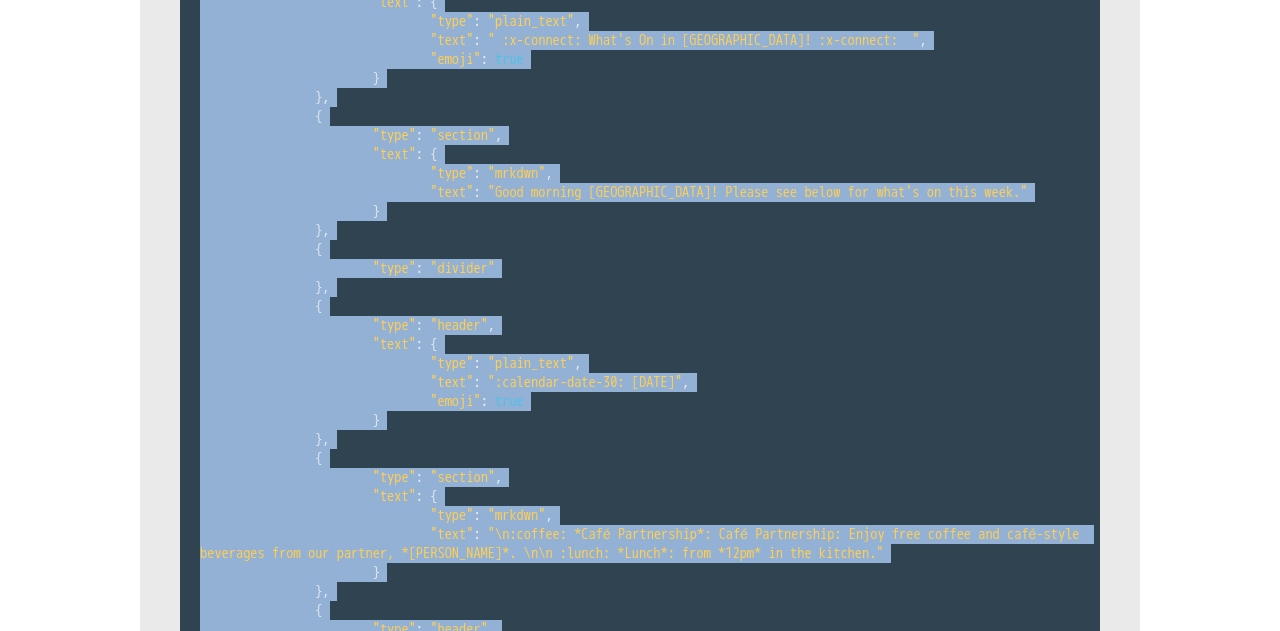 scroll, scrollTop: 0, scrollLeft: 0, axis: both 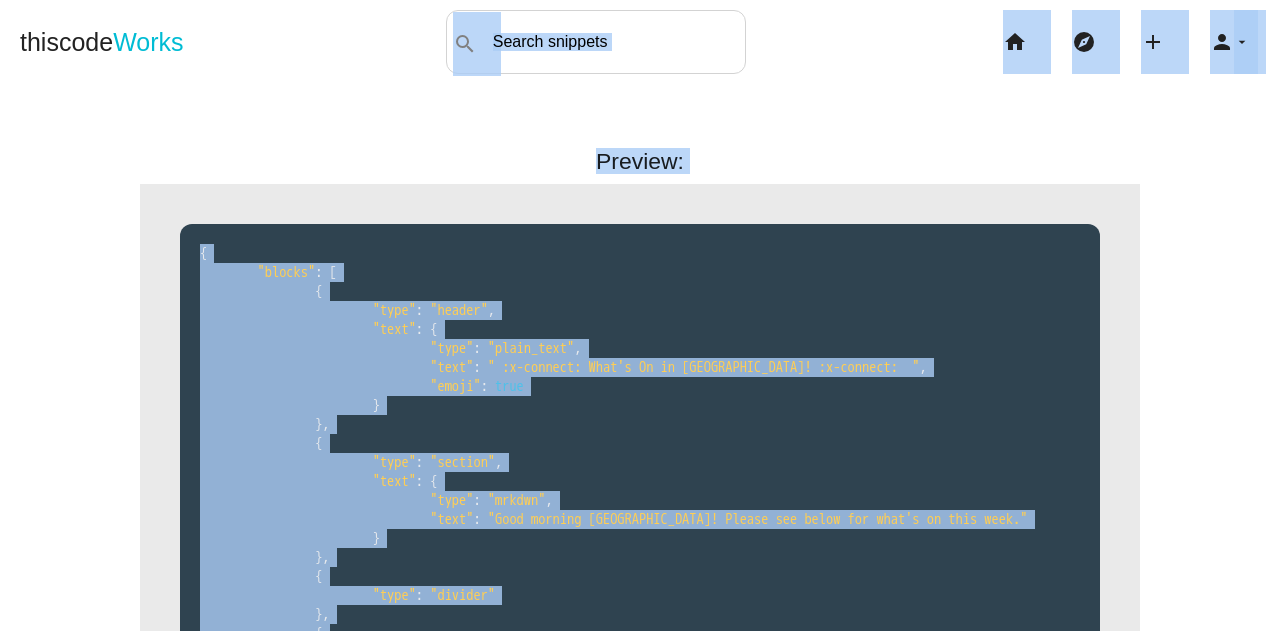 drag, startPoint x: 207, startPoint y: 331, endPoint x: 219, endPoint y: 71, distance: 260.27676 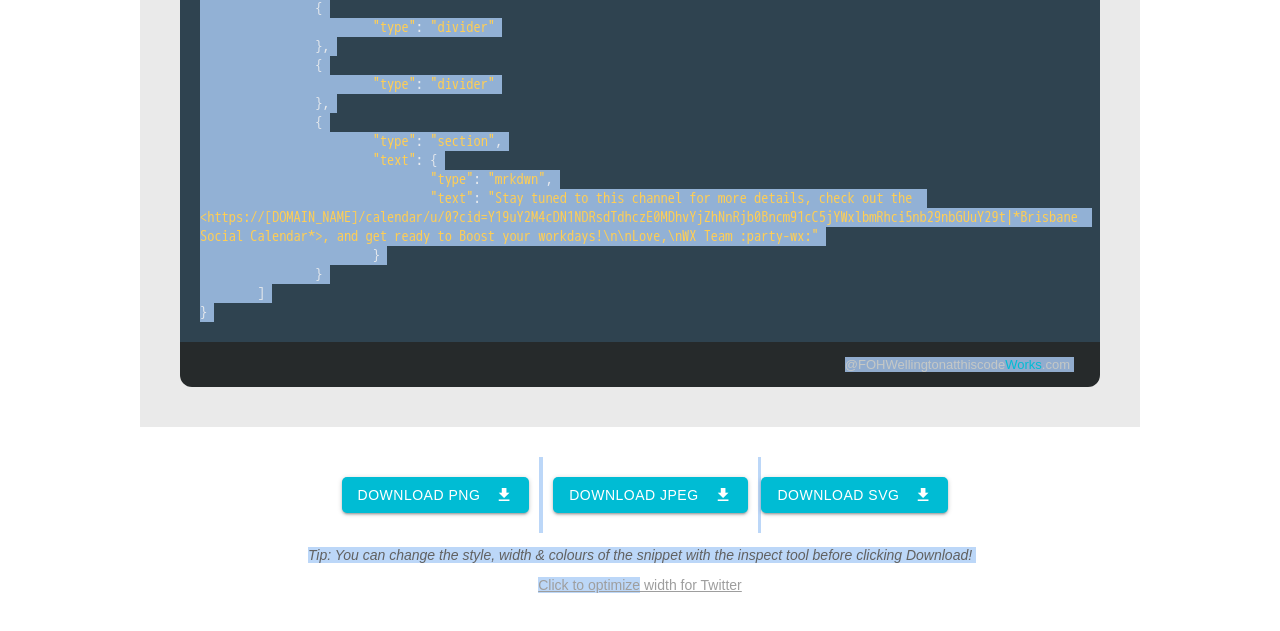scroll, scrollTop: 1283, scrollLeft: 0, axis: vertical 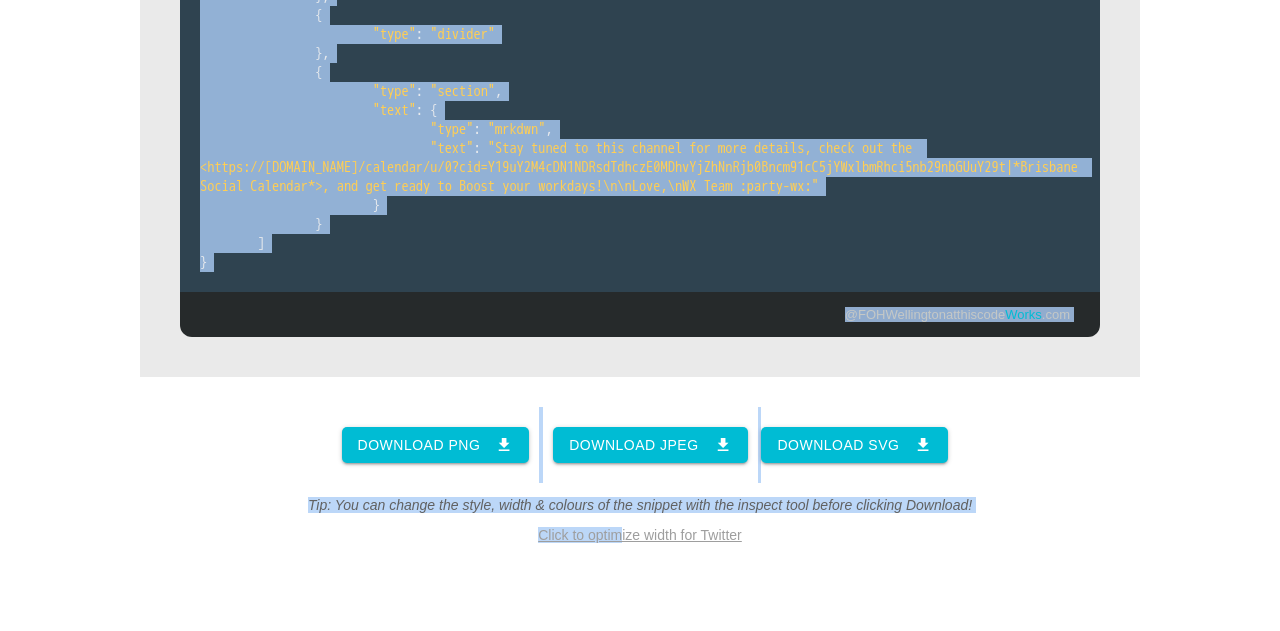 drag, startPoint x: 188, startPoint y: 247, endPoint x: 603, endPoint y: 581, distance: 532.711 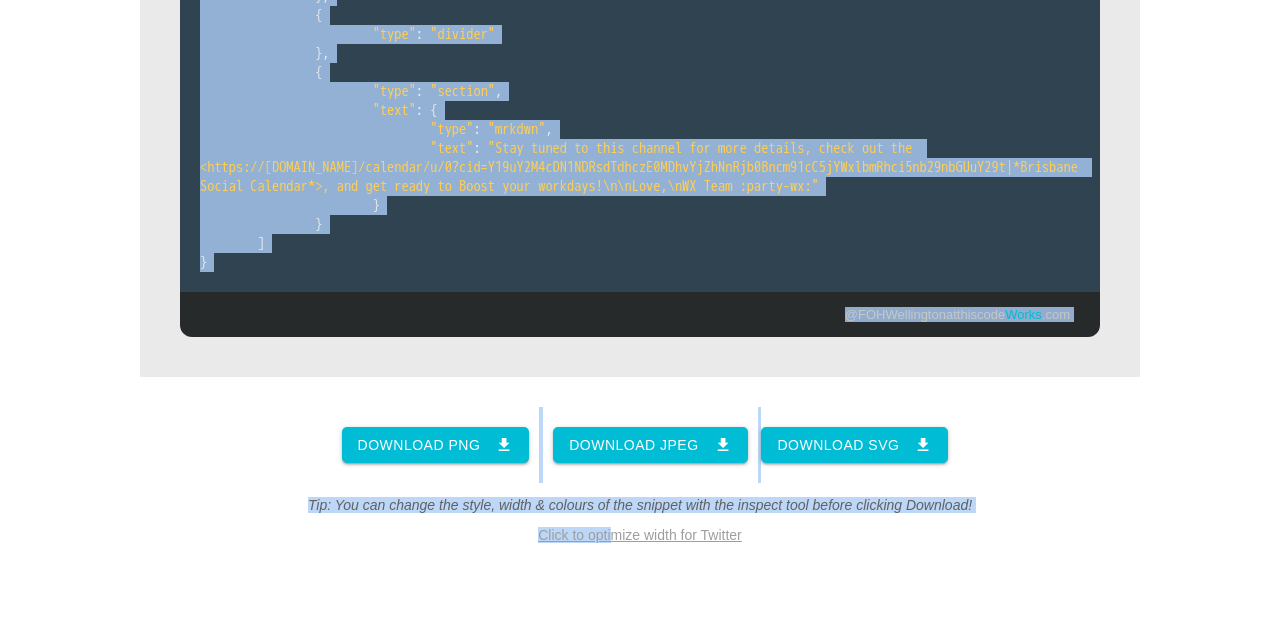 copy on "{
"loremi" :   [
{
"dolo" :   "sitame" ,
"cons" :   {
"adip" :   "elits_doei" ,
"temp" :   " :i-utlabor: Etdo'm Al en Adminimv! :q-nostrud:  " ,
"exerc" :   ulla
}
},
{
"labo" :   "nisiali" ,
"exea" :   {
"comm" :   "conseq" ,
"duis" :   "Aute irurein Reprehen! Volupt vel essec fug null'p ex sint occa."
}
},
{
"cupi" :   "nonproi"
},
{
"sunt" :   "culpaq" ,
"offi" :   {
"dese" :   "molli_anim" ,
"ides" :   ":laborump-unde-65: Omnisi, 27na Erro" ,
"volup" :   accu
}
},
{
"dolo" :   "laudant" ,
"tota" :   {
"rema" :   "eaquei" ,
"quae" :   "\a:illoin: *Veri Quasiarchit*: Beat Vitaedictae: Nemoe ipsa quiavo asp auto-fugit consequun magn dol eosrati, *Sequin*. \n\p :quisq: *Dolor*: adip *69nu* ei mod tempora."
}
},
{
"inci" :   "magnam" ,
"quae" :   {
"etia" :   "minus_solu" ,
"nobi" :   ":eligendi-opti-7: Cumquenih, 2i..." 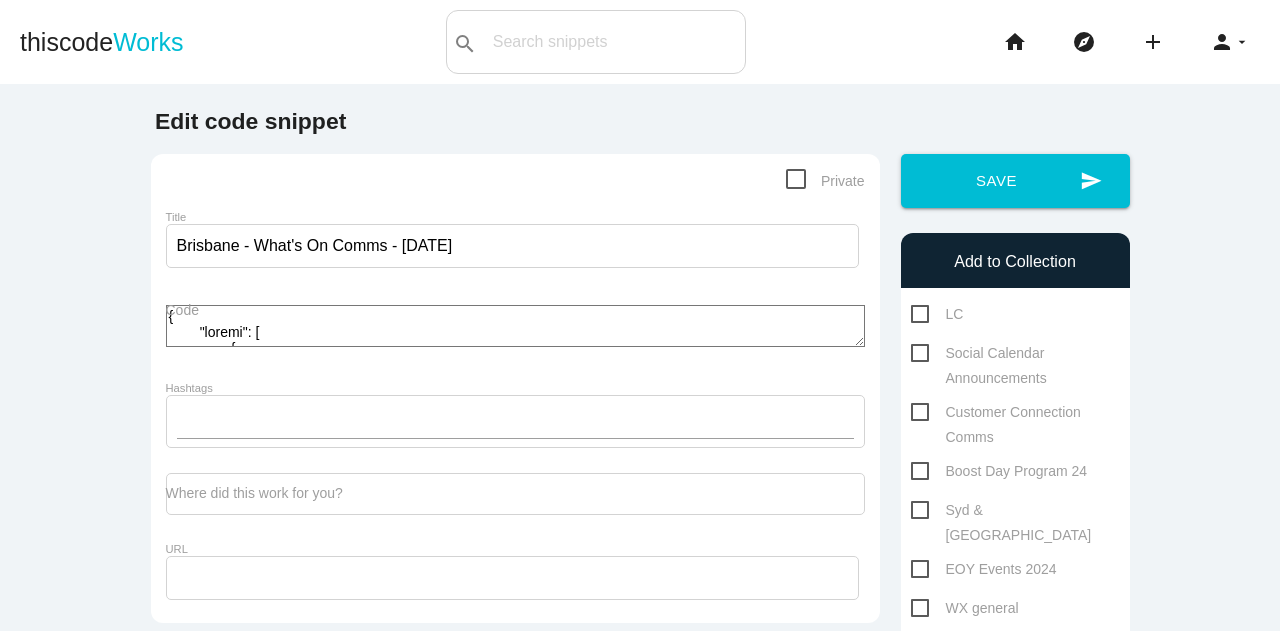 scroll, scrollTop: 0, scrollLeft: 0, axis: both 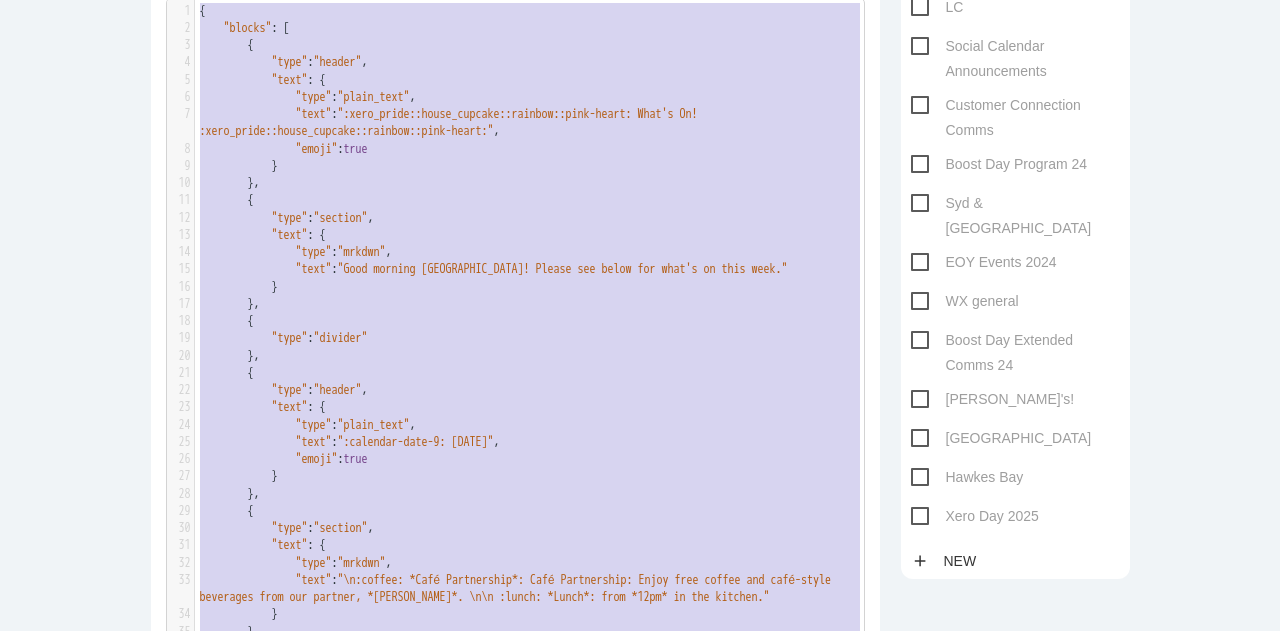 drag, startPoint x: 256, startPoint y: 259, endPoint x: 210, endPoint y: -119, distance: 380.78867 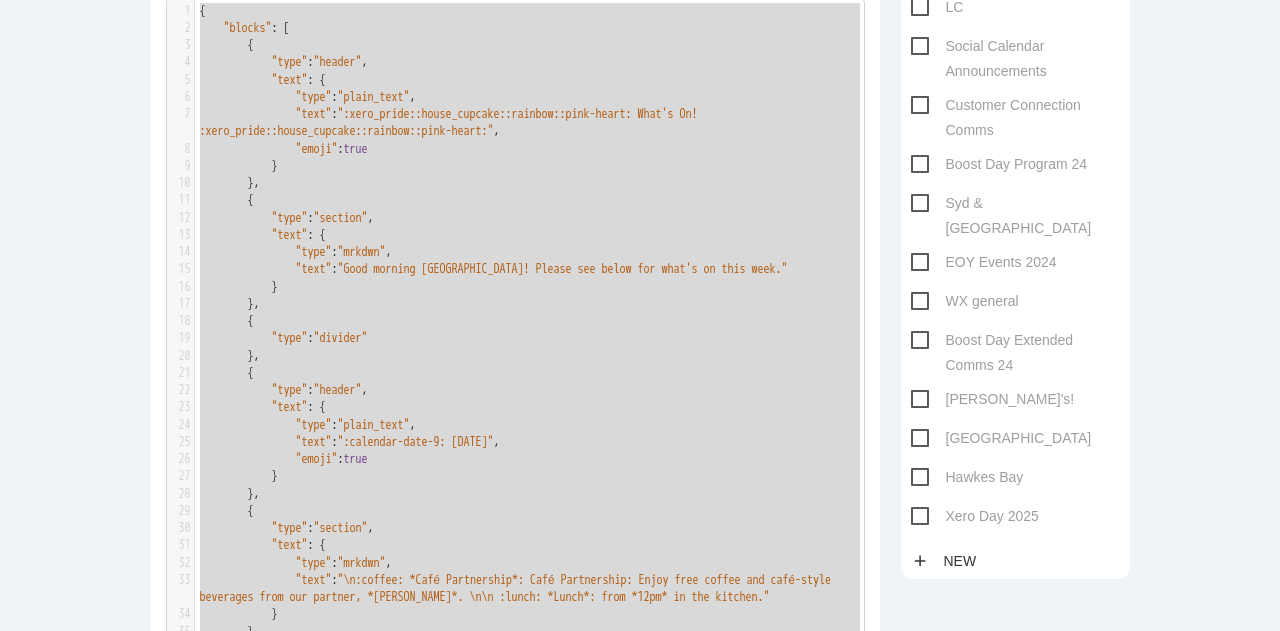 type on "{
"loremi": [
{
"dolo": "sitame",
"cons": {
"adip": "elits_doei",
"temp": ":inci_utlab::etdol_magnaal::enimadm::veni-quisn: Exer'u La!  :nisi_aliqu::exeac_consequ::duisaut::irur-inrep:",
"volup": veli
}
},
{
"esse": "cillumf",
"null": {
"pari": "except",
"sint": "Occa cupidat Nonproid! Suntcu qui offic des moll'a id estl pers."
}
},
{
"unde": "omnisis"
},
{
"natu": "errorv",
"accu": {
"dolo": "lauda_tota",
"rema": ":eaqueips-quae-6: Abillo, 8in Veri",
"quasi": arch
}
},
{
"beat": "vitaedi",
"expl": {
"nemo": "enimip",
"quia": "\v:aspern: *Auto Fugitconseq*: Magn Doloreseosr: Sequi nesc nequep qui dolo-adipi numquamei modi tem incidun, *Magnam*. \q\e :minus: *Solut*: nobi *99el* op cum nihilim."
}
},
{
"quop": "facere",
"poss": {
"assu": "repel_temp",
"aute": ":quibusda-offi-16: Debitisre, 56ne Saep",
"eveni": volu
}
},
{
"repu": "recusan",
"itaq": {
"earu": "hicten",
..." 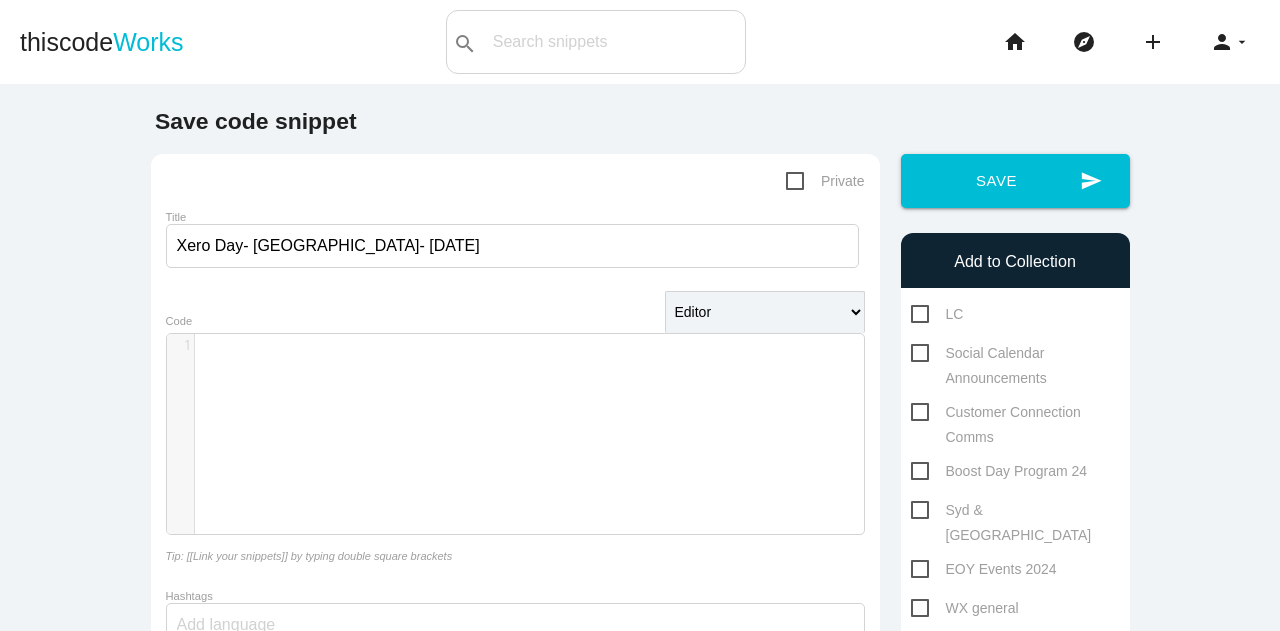 scroll, scrollTop: 0, scrollLeft: 0, axis: both 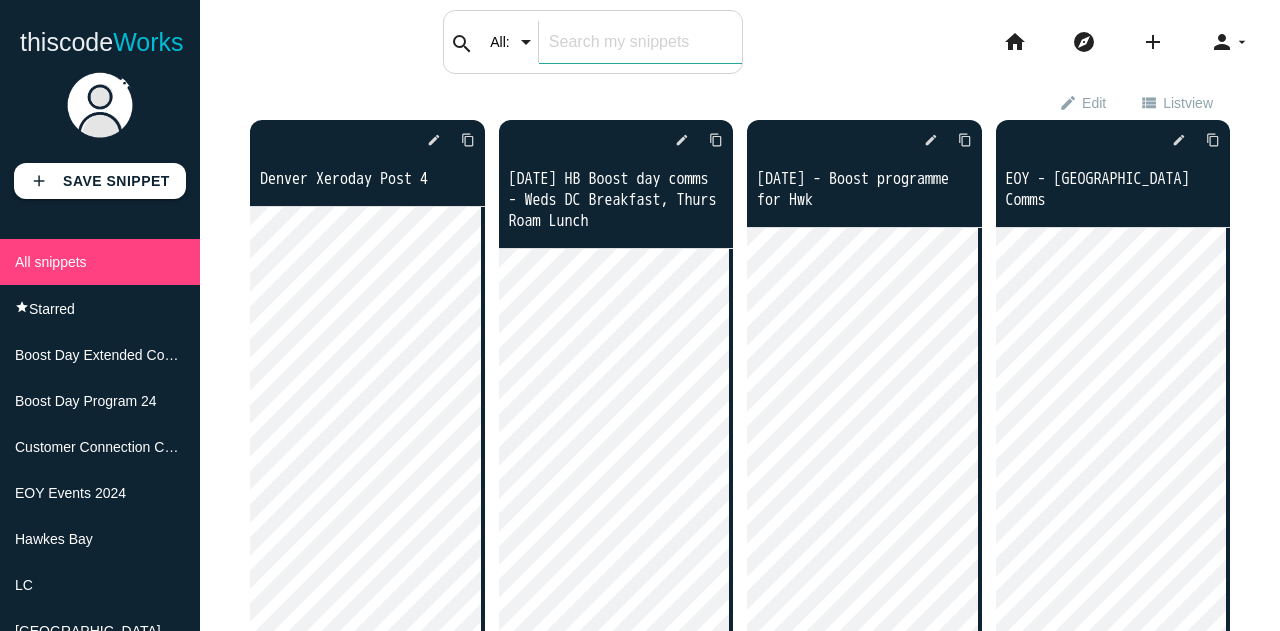 click at bounding box center (640, 42) 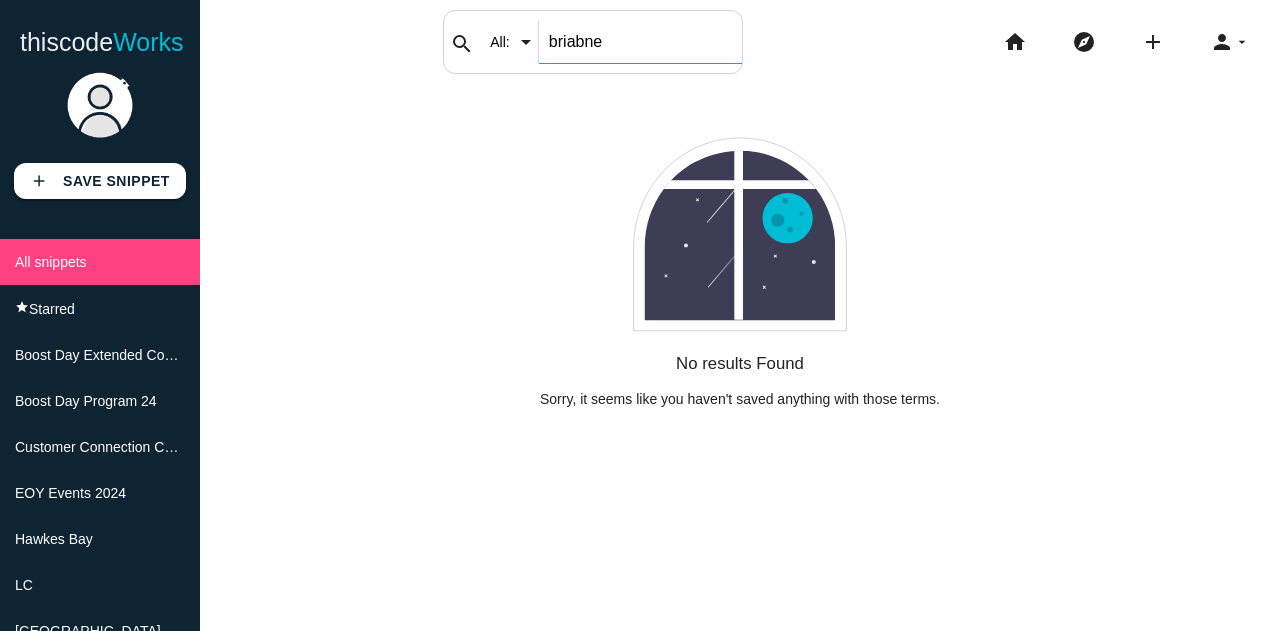 click on "briabne" at bounding box center (640, 42) 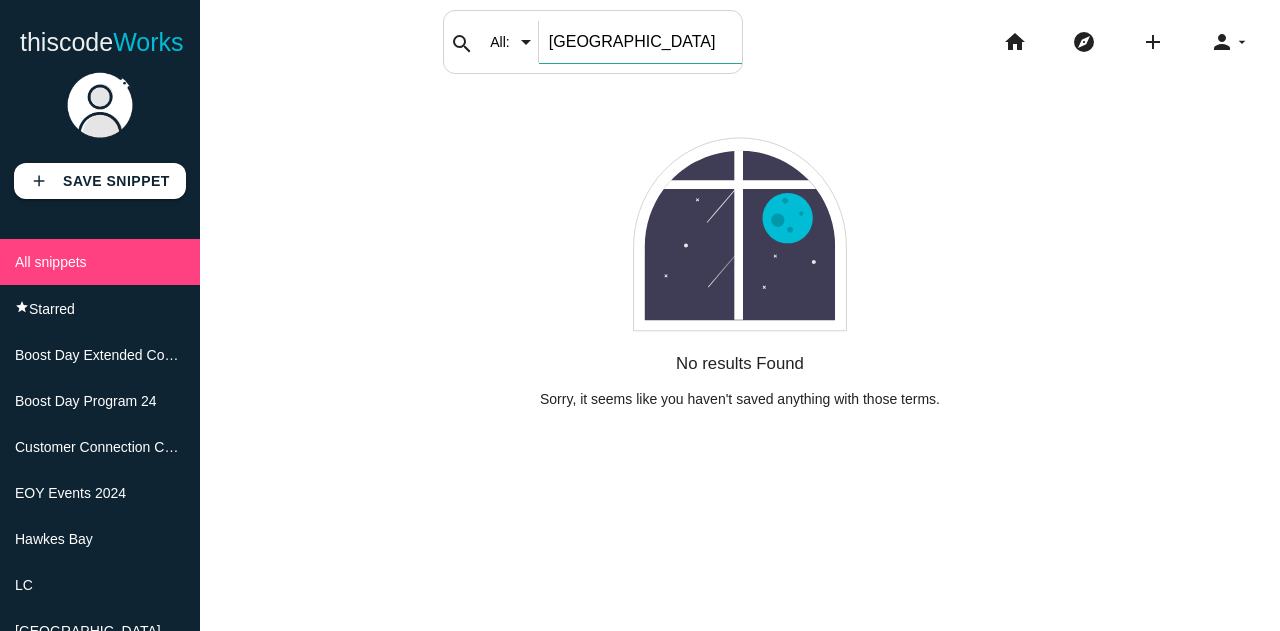 type on "brisbane" 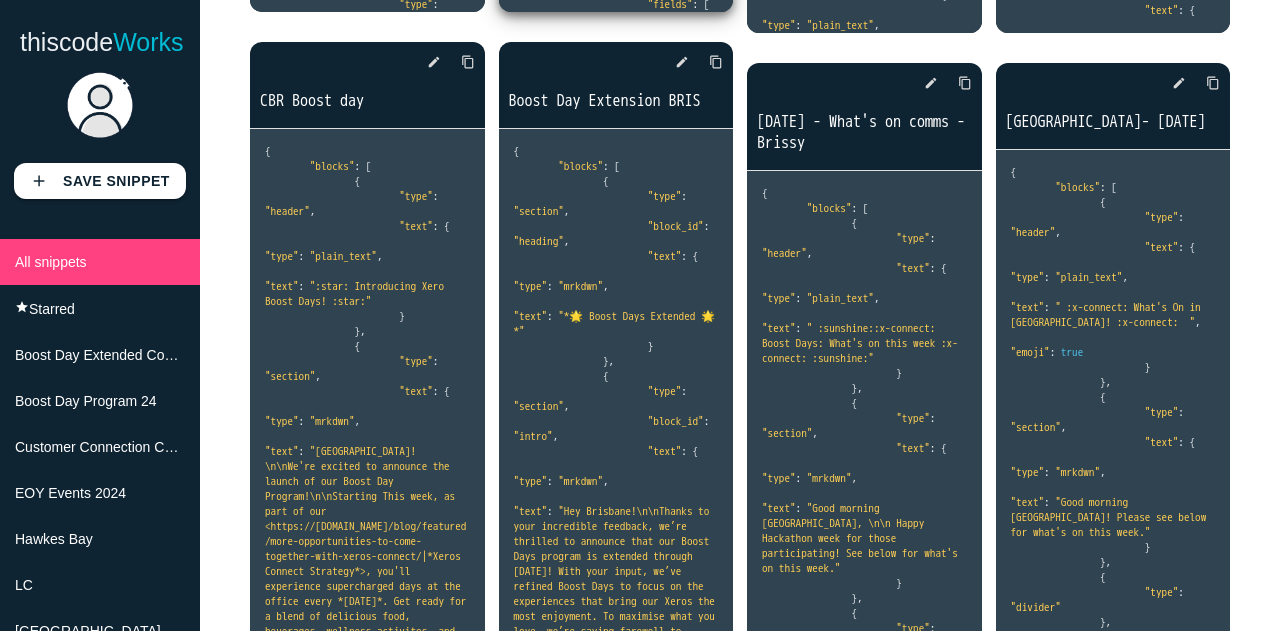 scroll, scrollTop: 859, scrollLeft: 0, axis: vertical 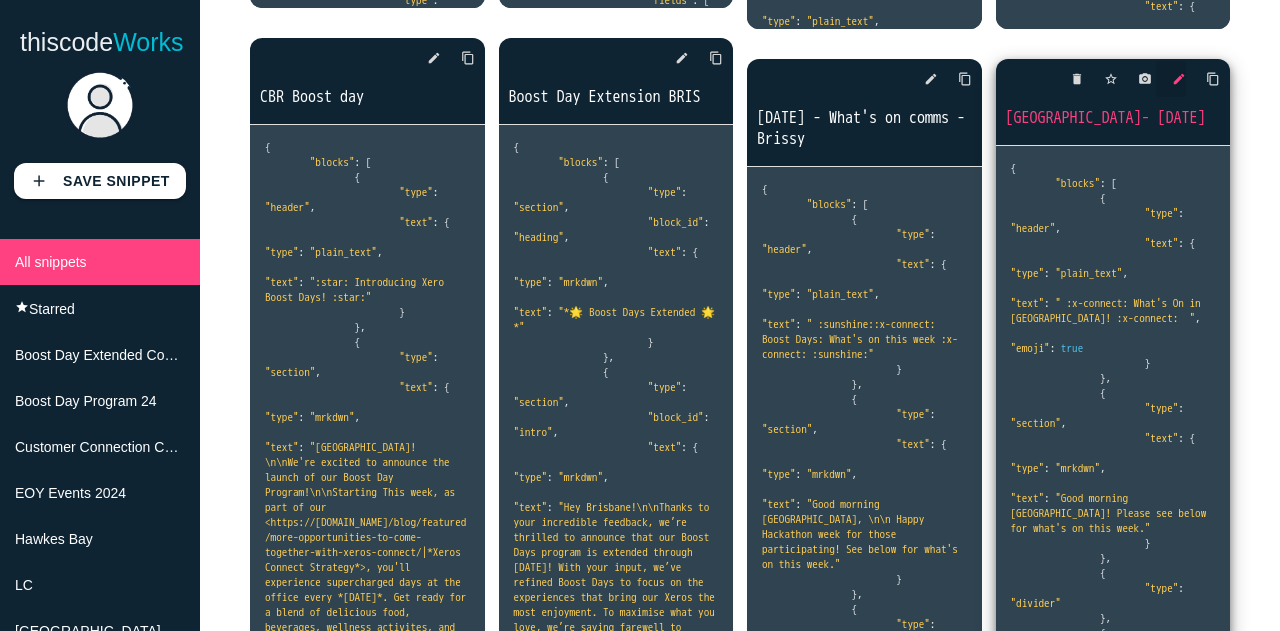 click on "edit" at bounding box center [1179, 79] 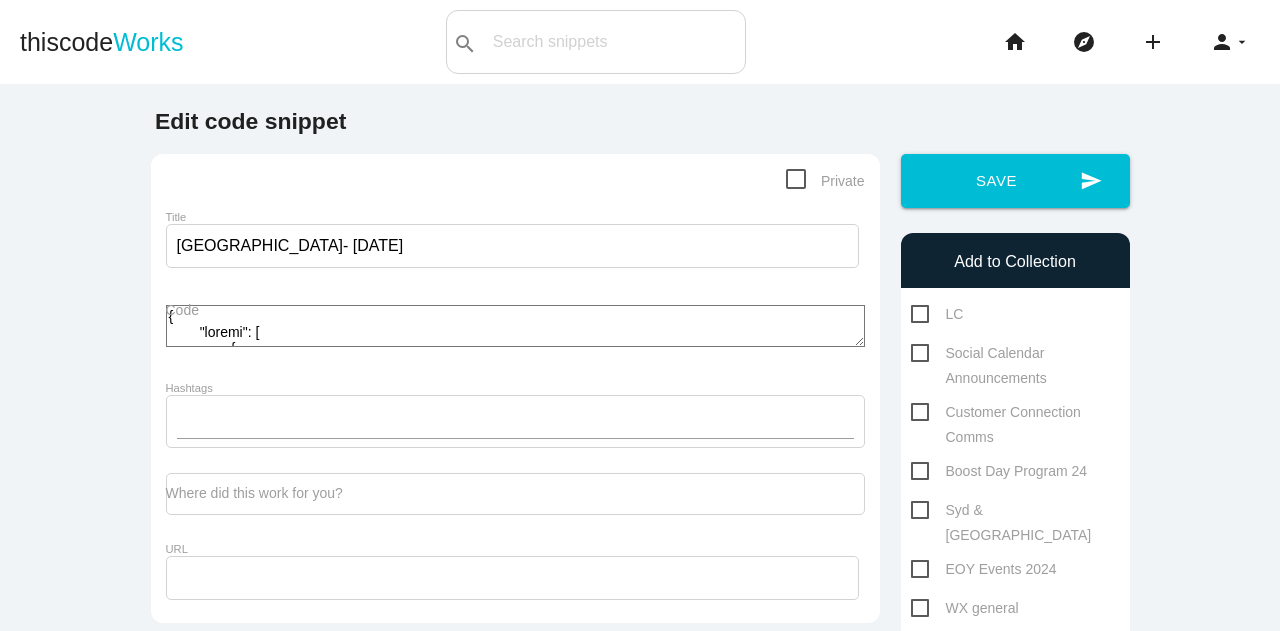 scroll, scrollTop: 0, scrollLeft: 0, axis: both 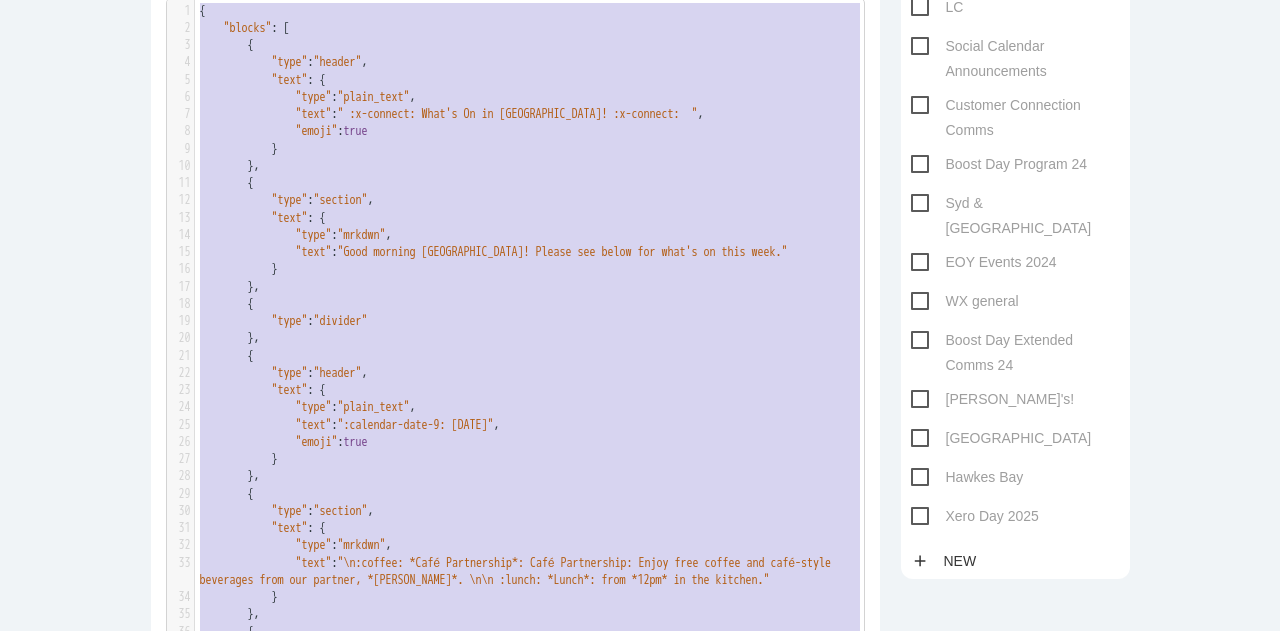 drag, startPoint x: 346, startPoint y: 570, endPoint x: 240, endPoint y: -121, distance: 699.08295 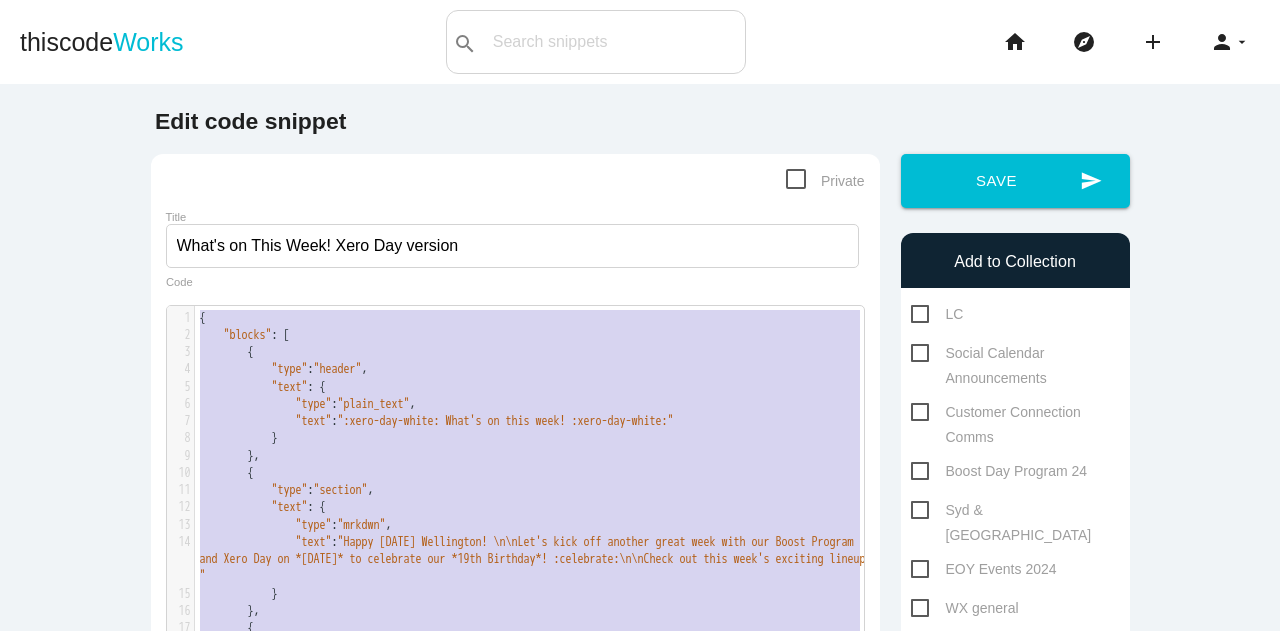 scroll, scrollTop: 0, scrollLeft: 0, axis: both 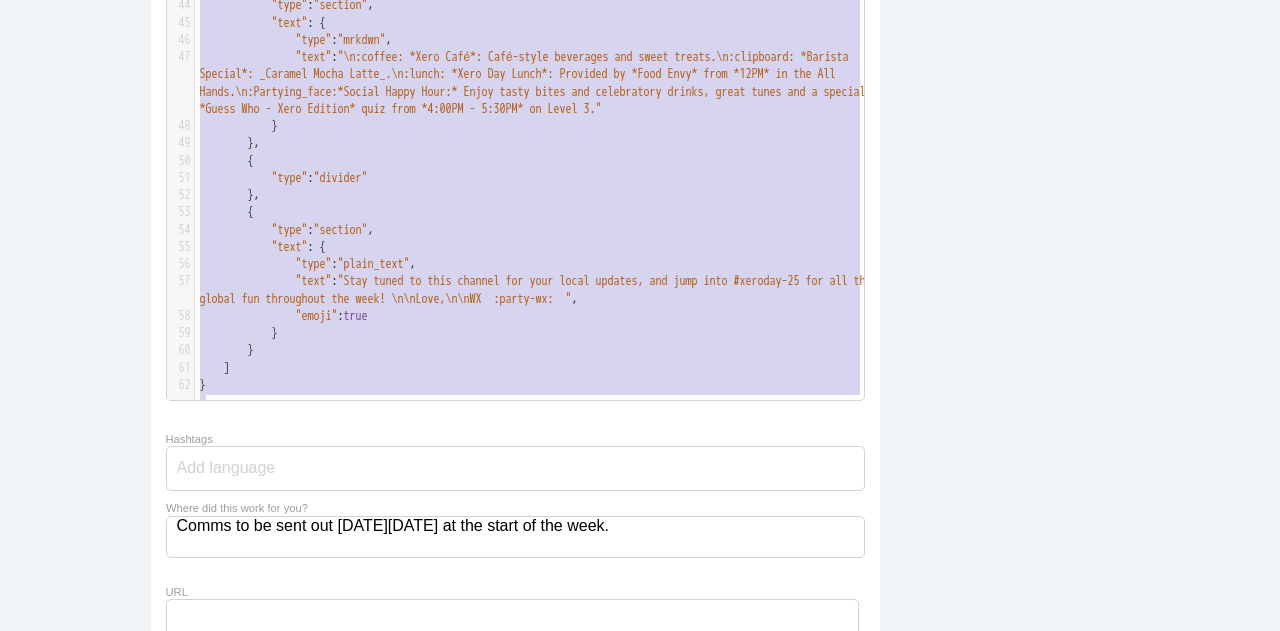 type 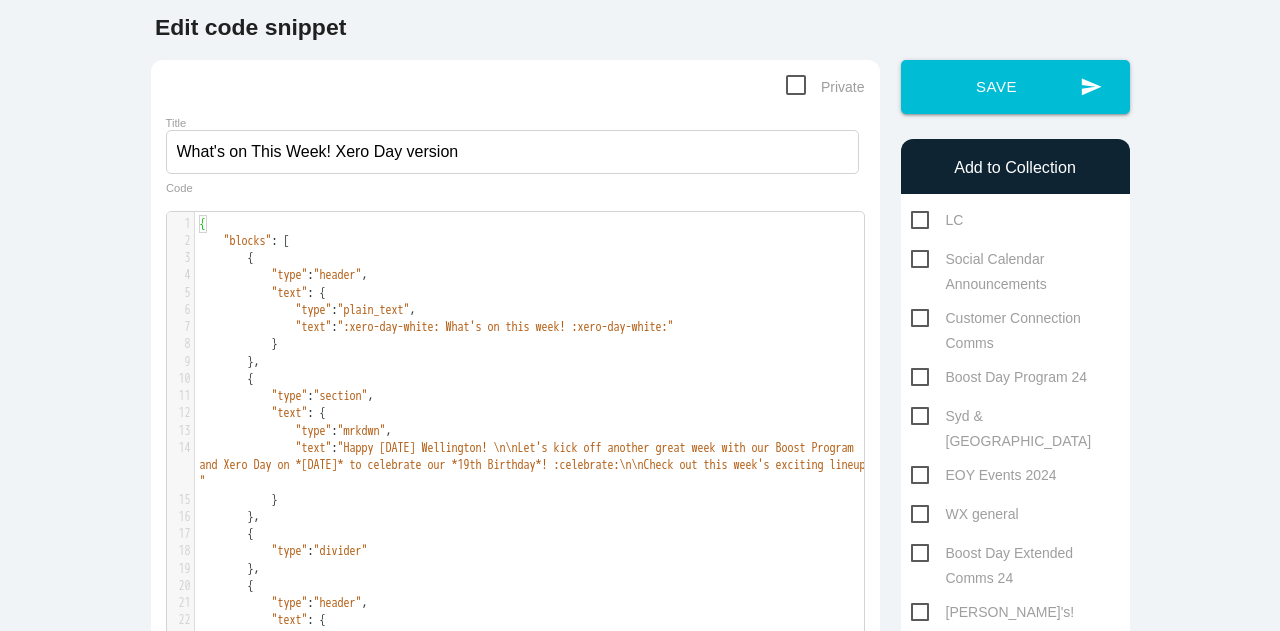 scroll, scrollTop: 93, scrollLeft: 0, axis: vertical 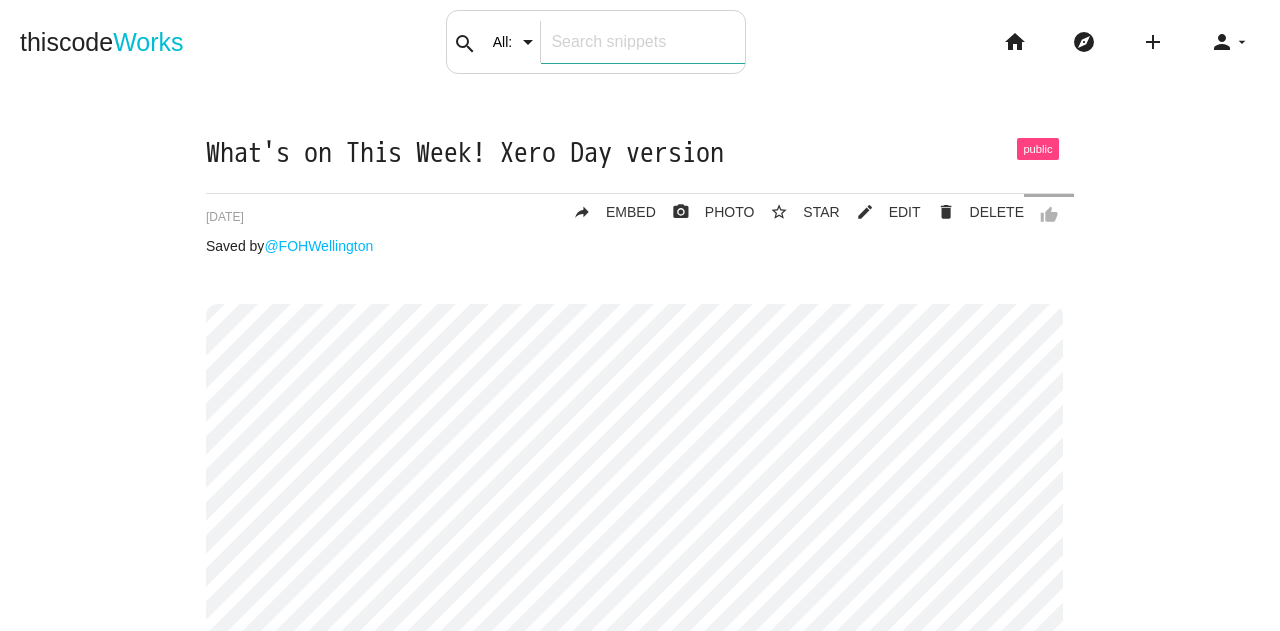 click on "search
All: All: Code: Title: Tag:
All:
Code:
Title:
Tag:" at bounding box center [596, 42] 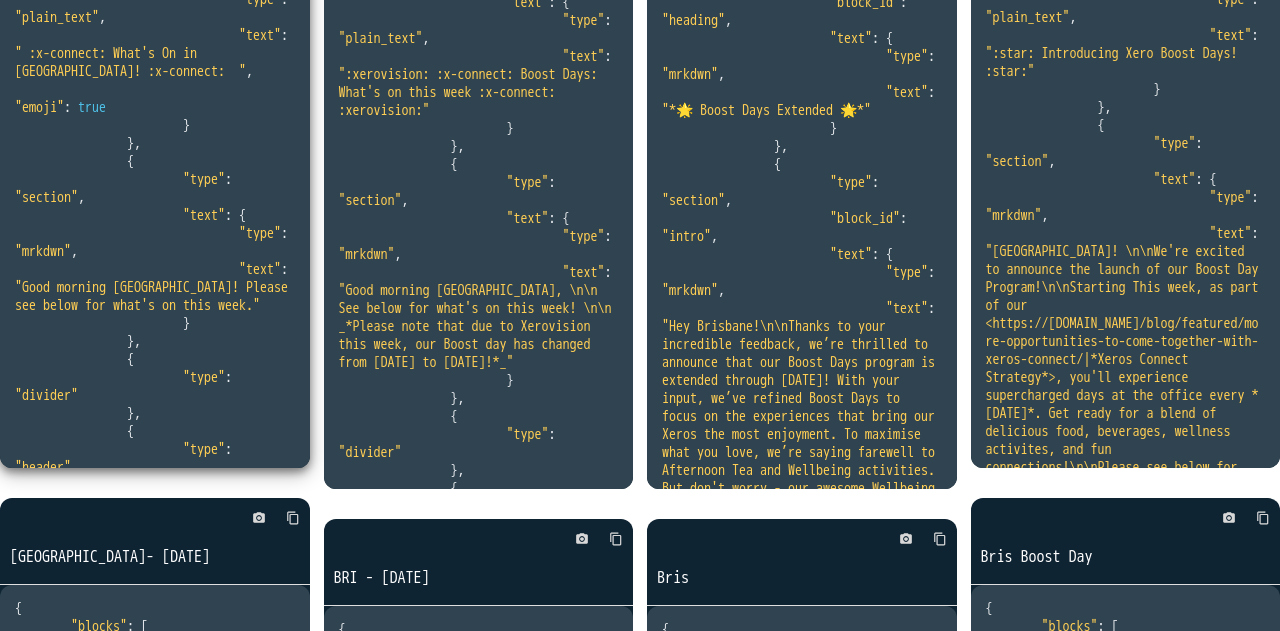 scroll, scrollTop: 1868, scrollLeft: 0, axis: vertical 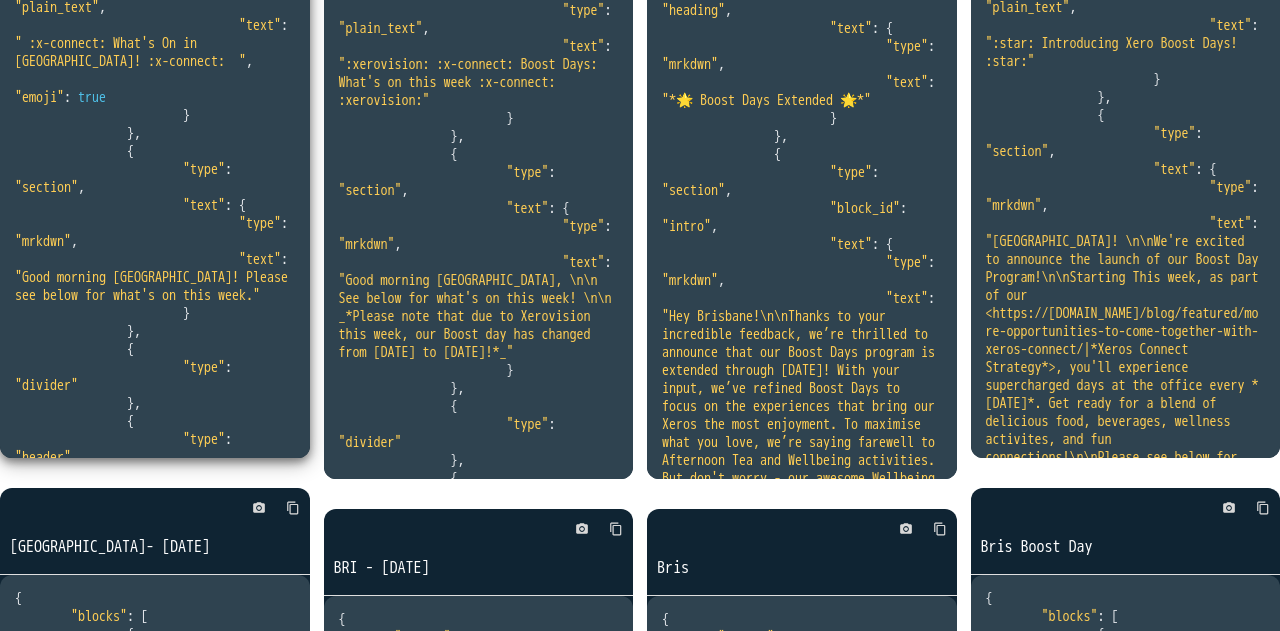 click at bounding box center (127, -1157) 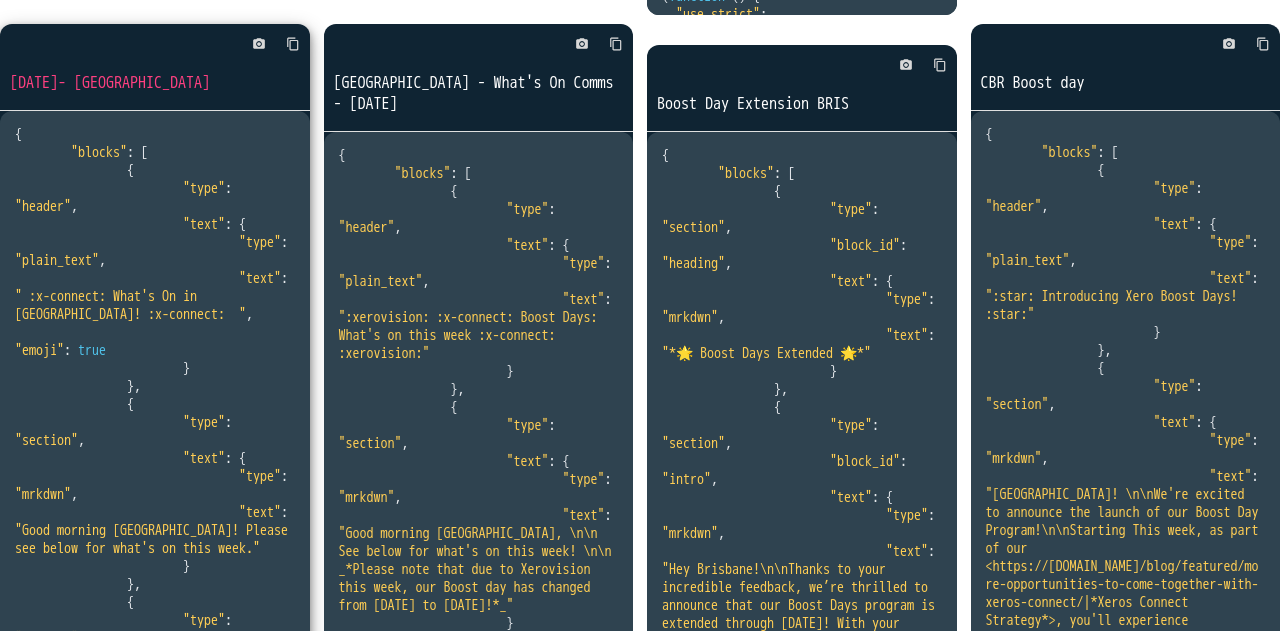 scroll, scrollTop: 1614, scrollLeft: 0, axis: vertical 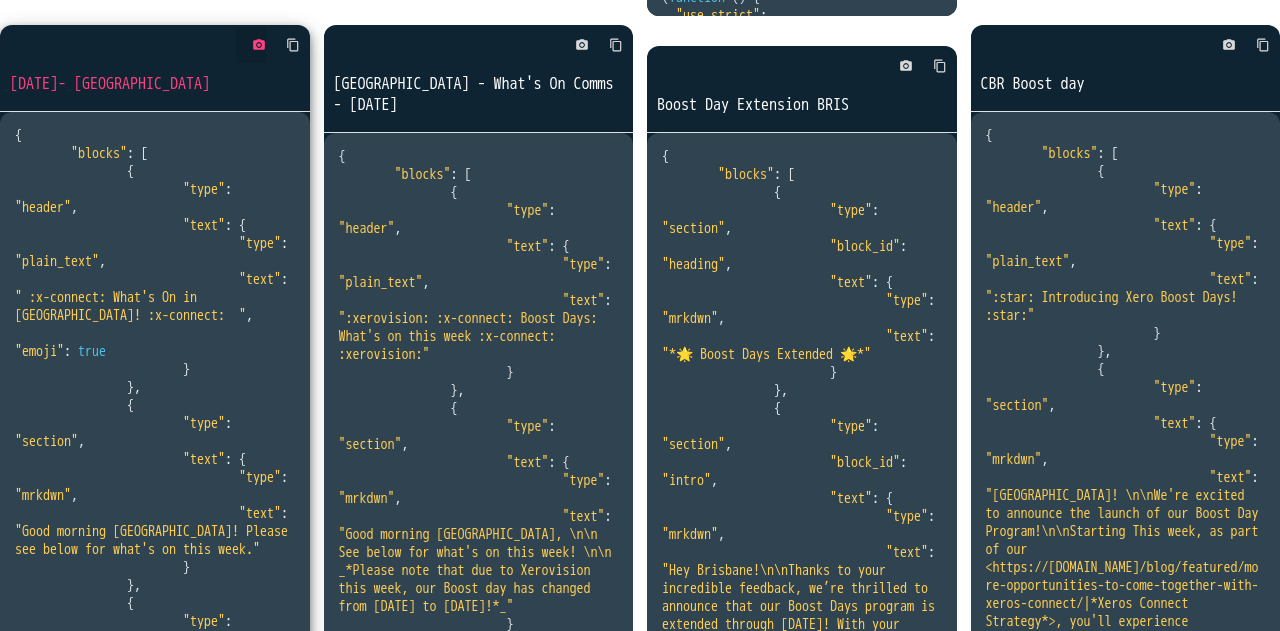 click on "photo_camera" at bounding box center [259, 45] 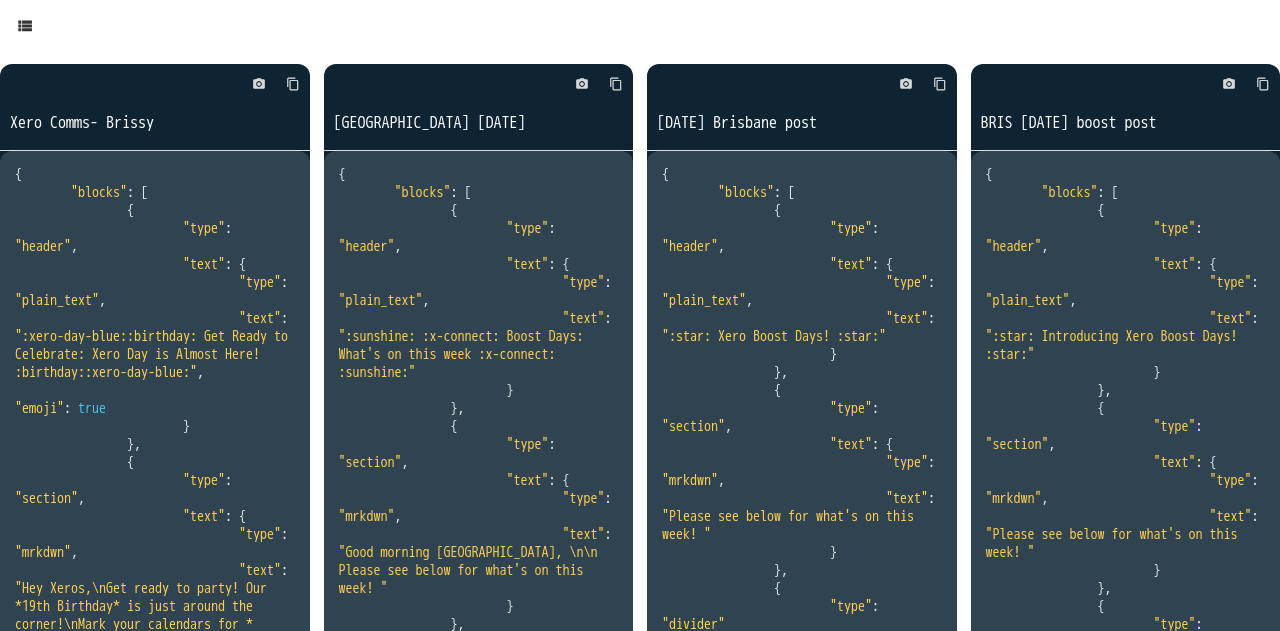 scroll, scrollTop: 0, scrollLeft: 0, axis: both 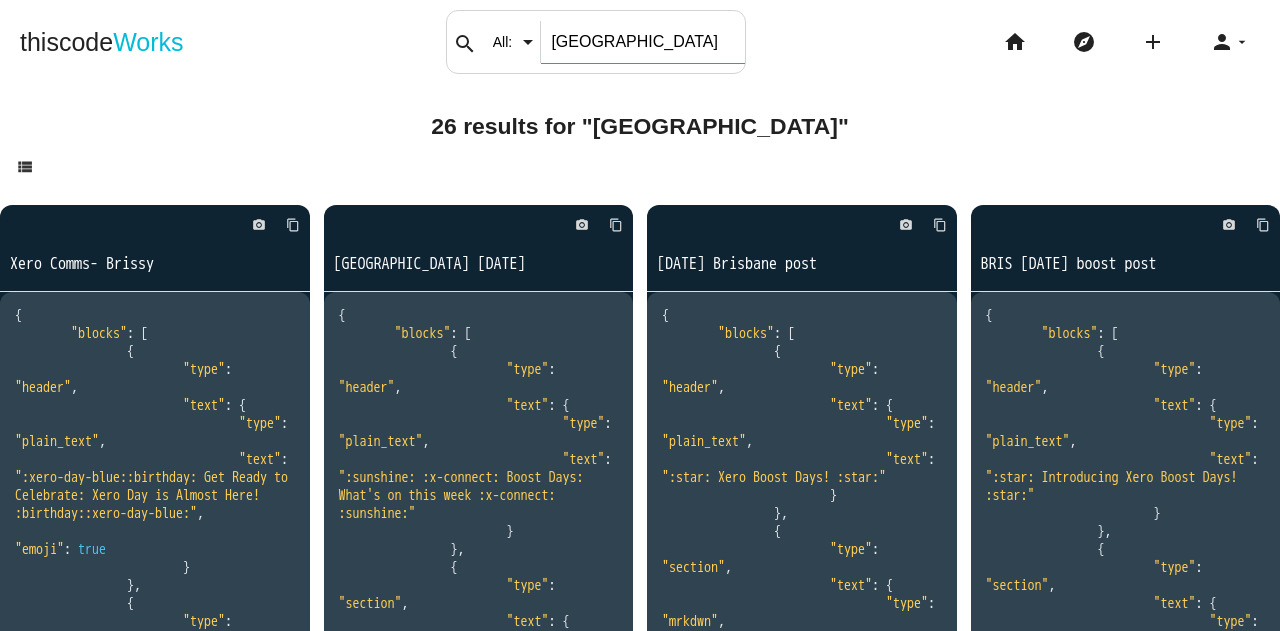 click on "brisbane" at bounding box center (642, 42) 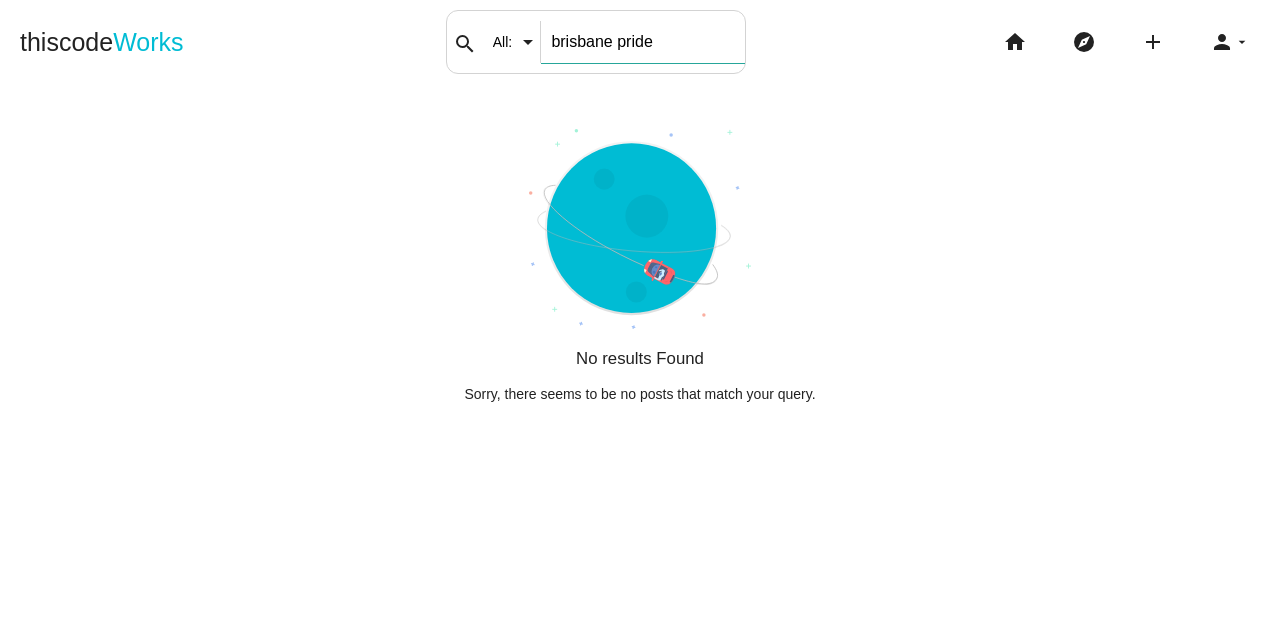 click on "brisbane pride" at bounding box center (642, 42) 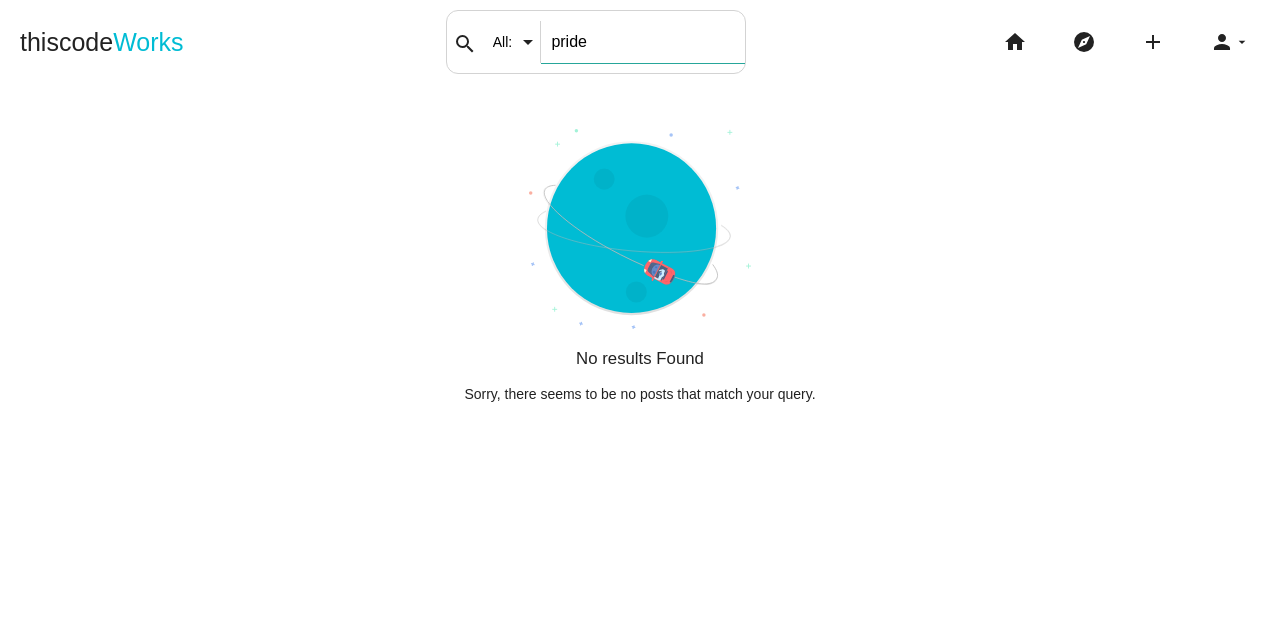 type on "pride" 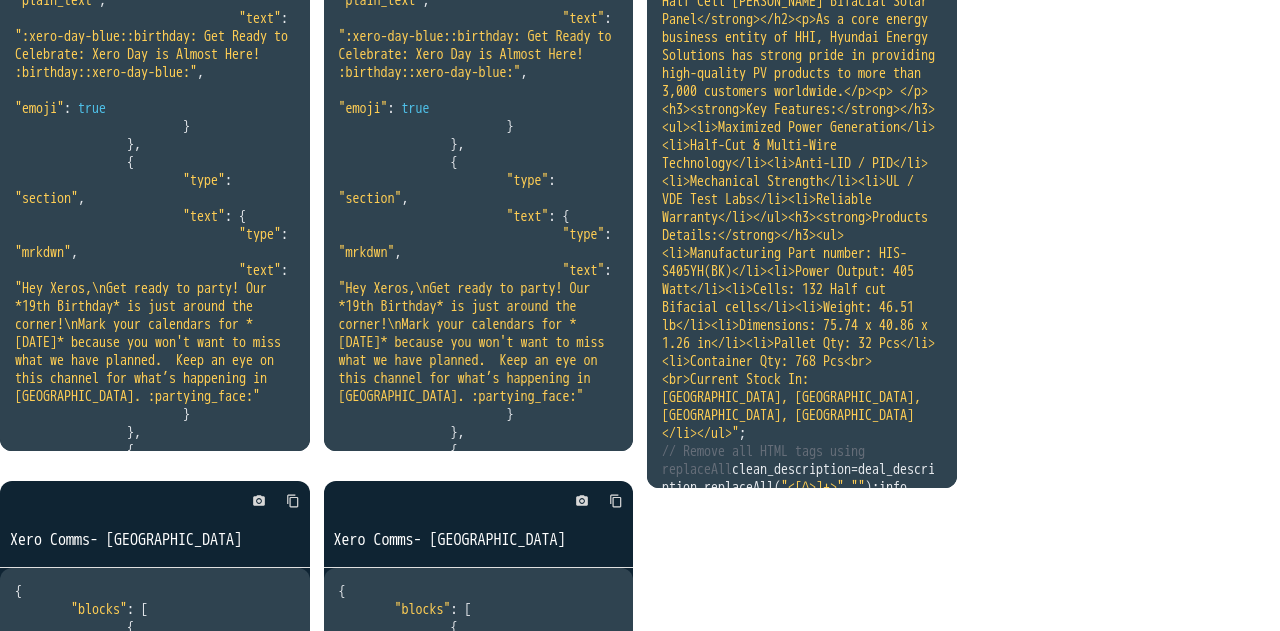 scroll, scrollTop: 1113, scrollLeft: 0, axis: vertical 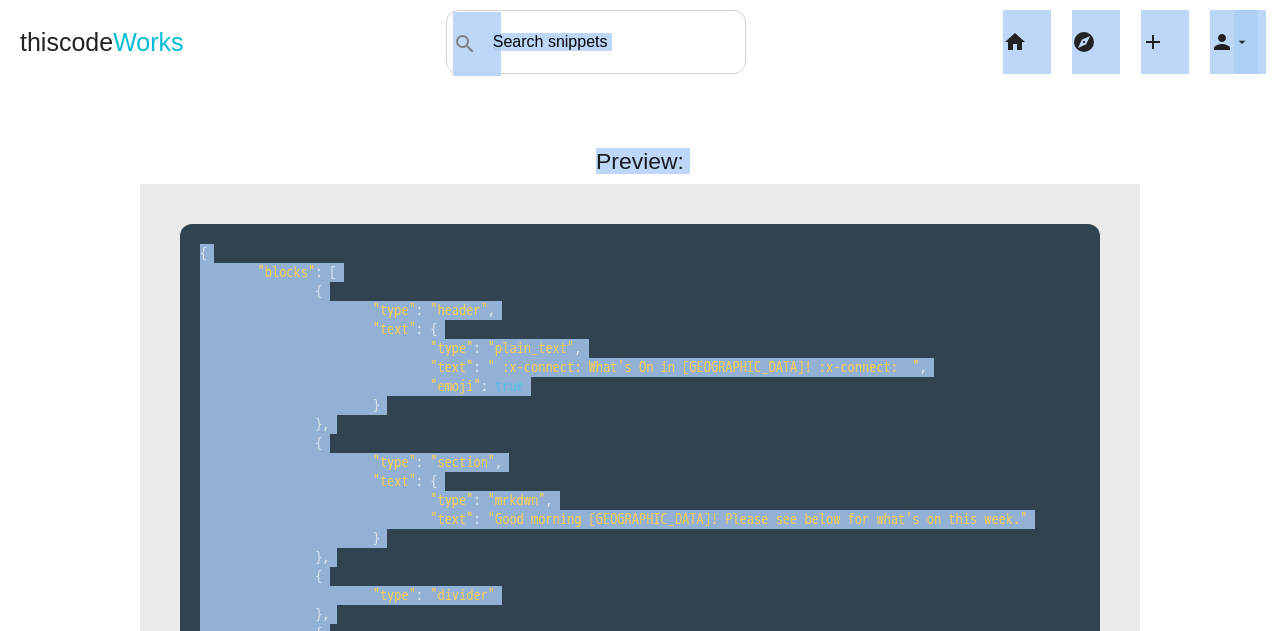 drag, startPoint x: 236, startPoint y: 470, endPoint x: 242, endPoint y: -110, distance: 580.031 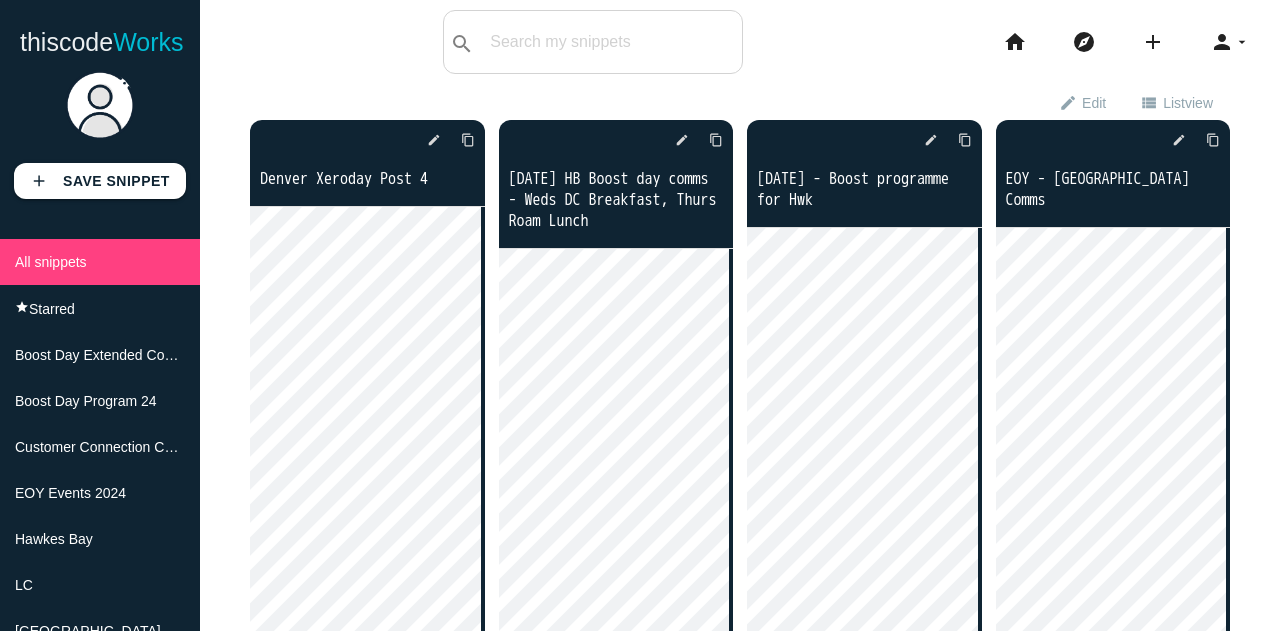 scroll, scrollTop: 0, scrollLeft: 0, axis: both 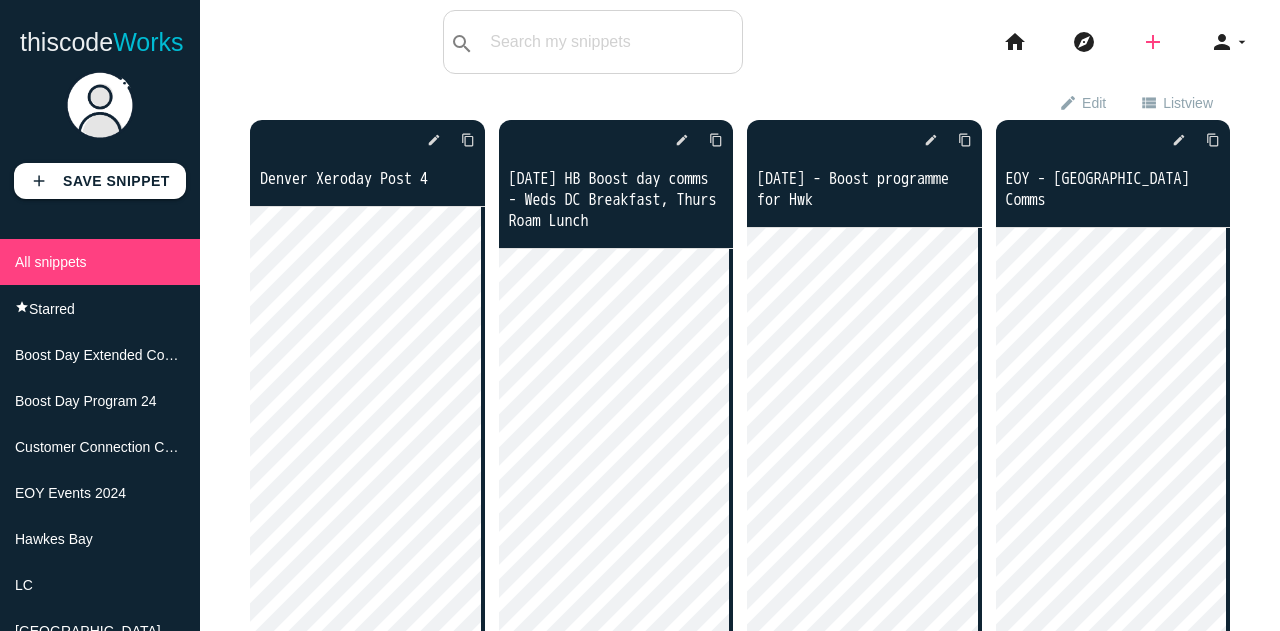 click on "add" at bounding box center (1153, 42) 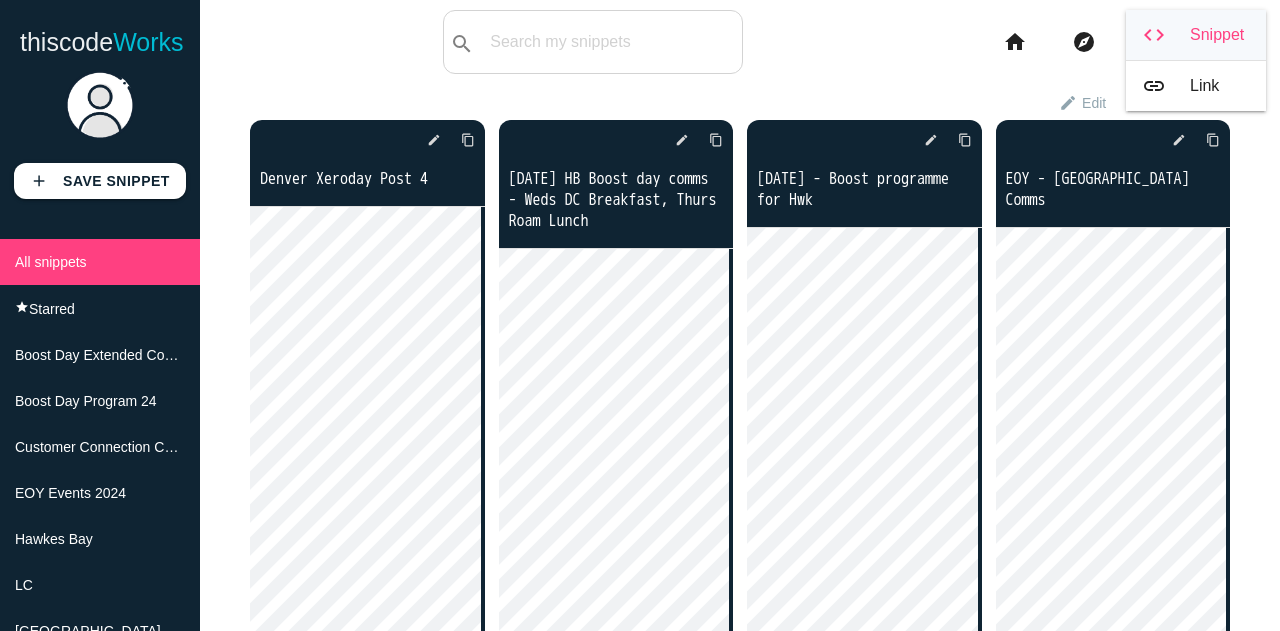 click on "code Snippet" at bounding box center [1196, 35] 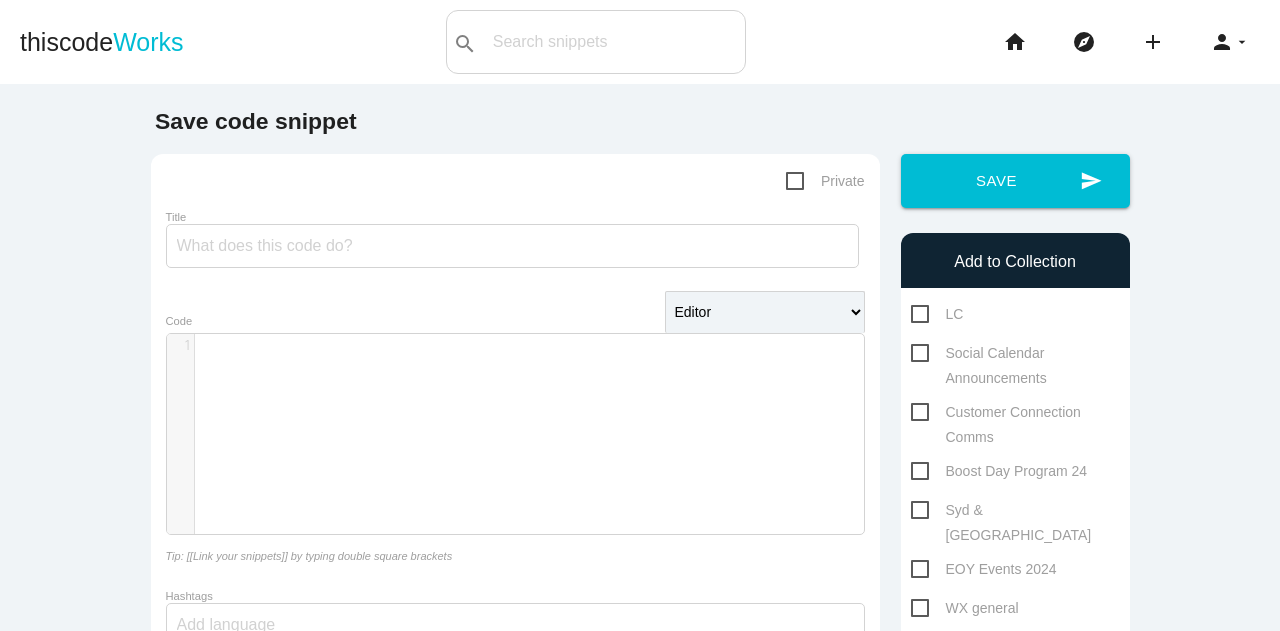 scroll, scrollTop: 0, scrollLeft: 0, axis: both 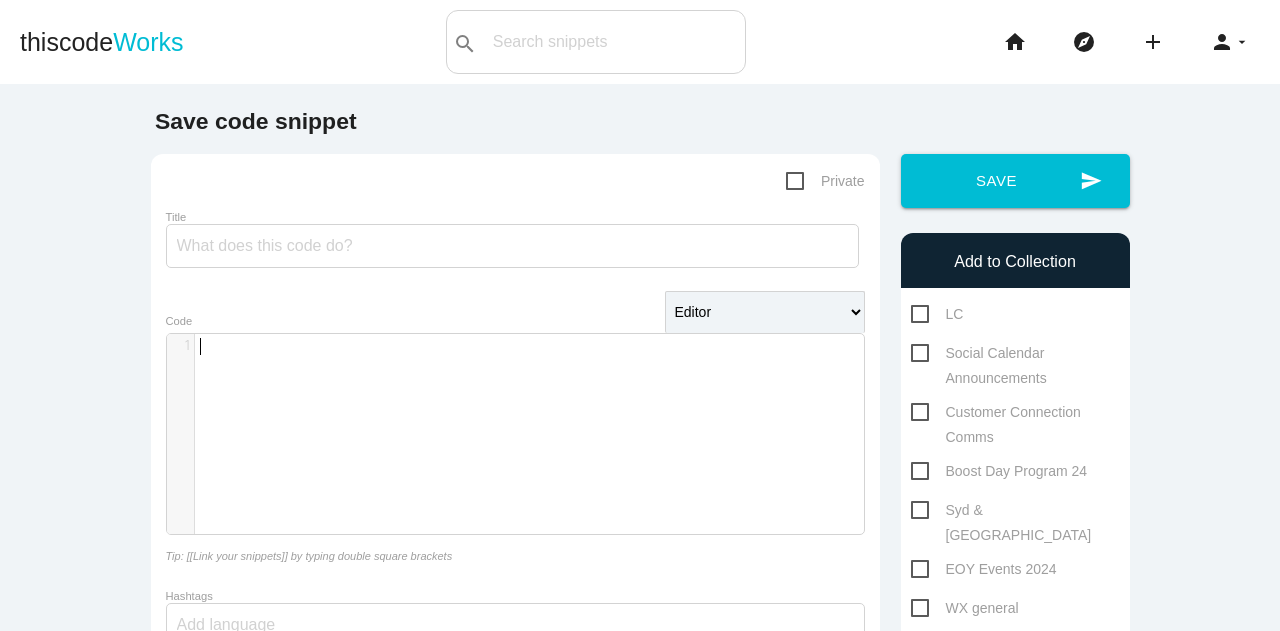 click on "​ x   1 ​" at bounding box center [530, 449] 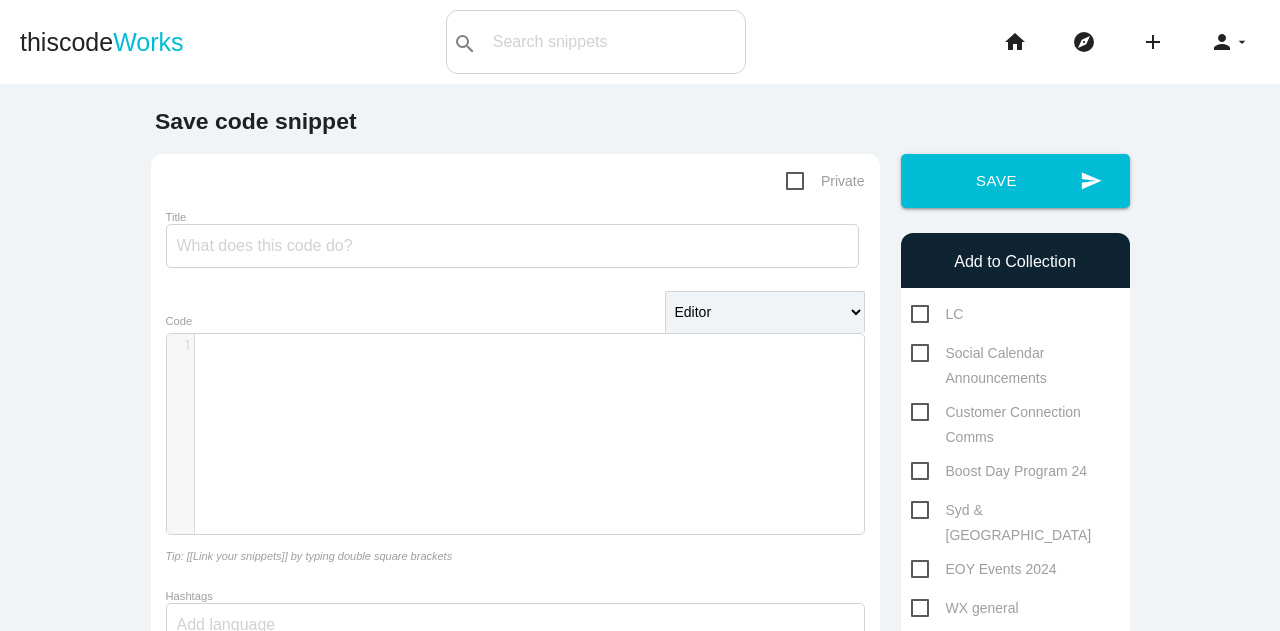 type on "​" 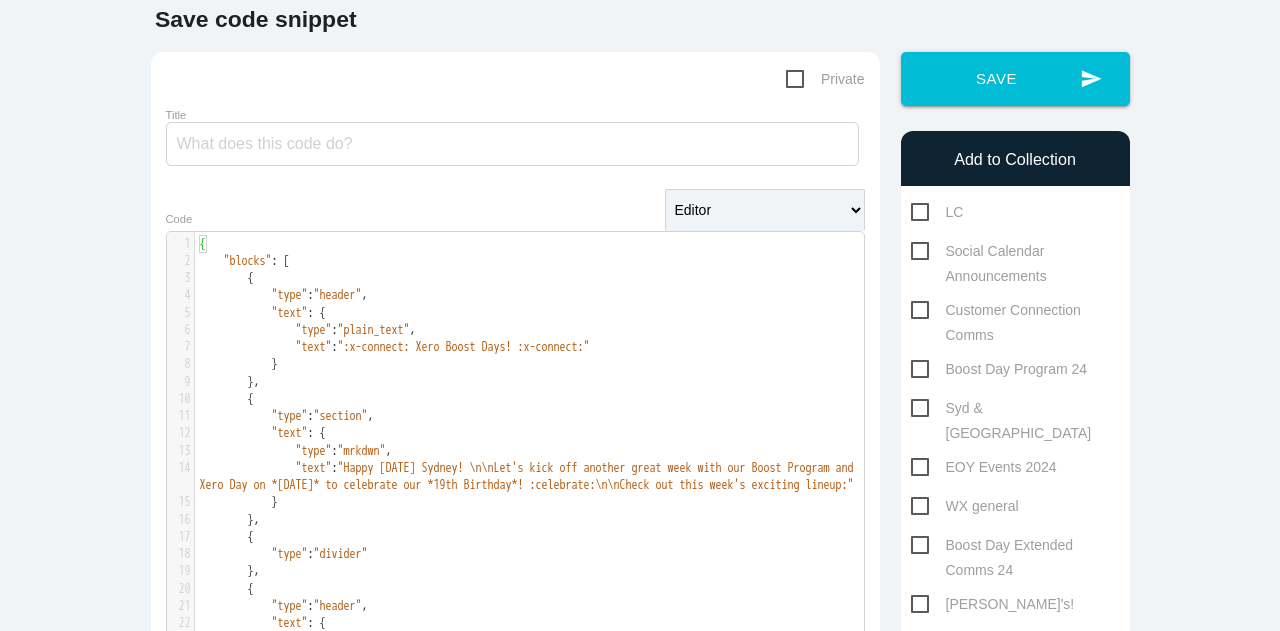 scroll, scrollTop: 0, scrollLeft: 0, axis: both 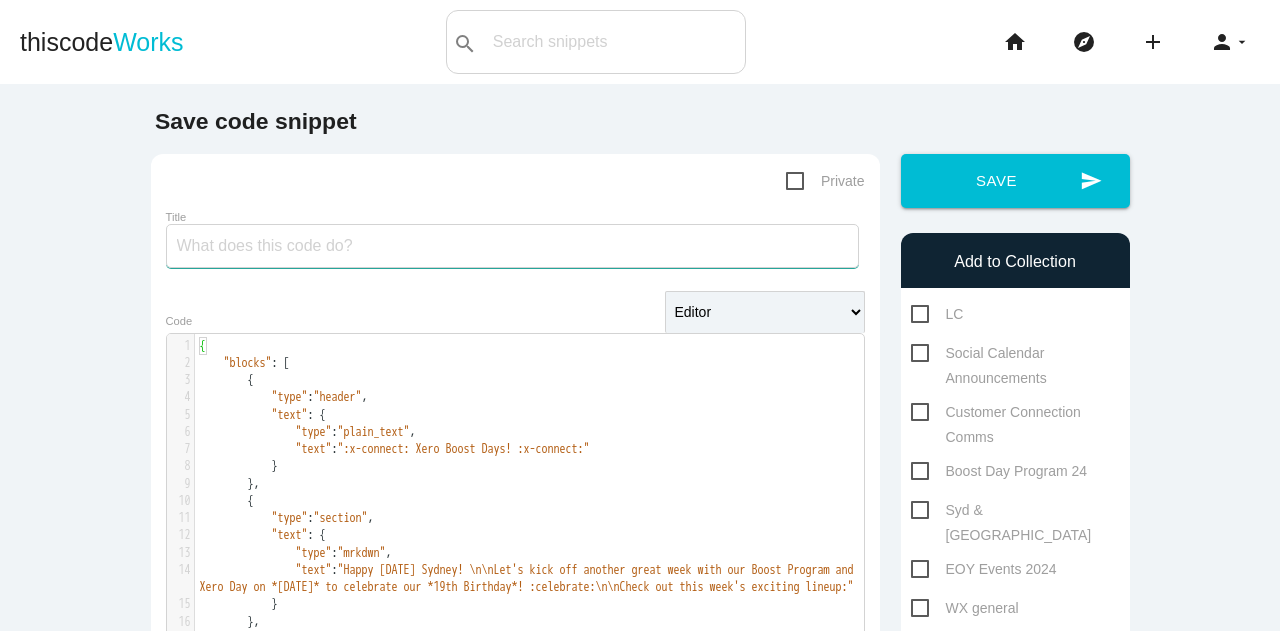 click on "Title" at bounding box center [512, 246] 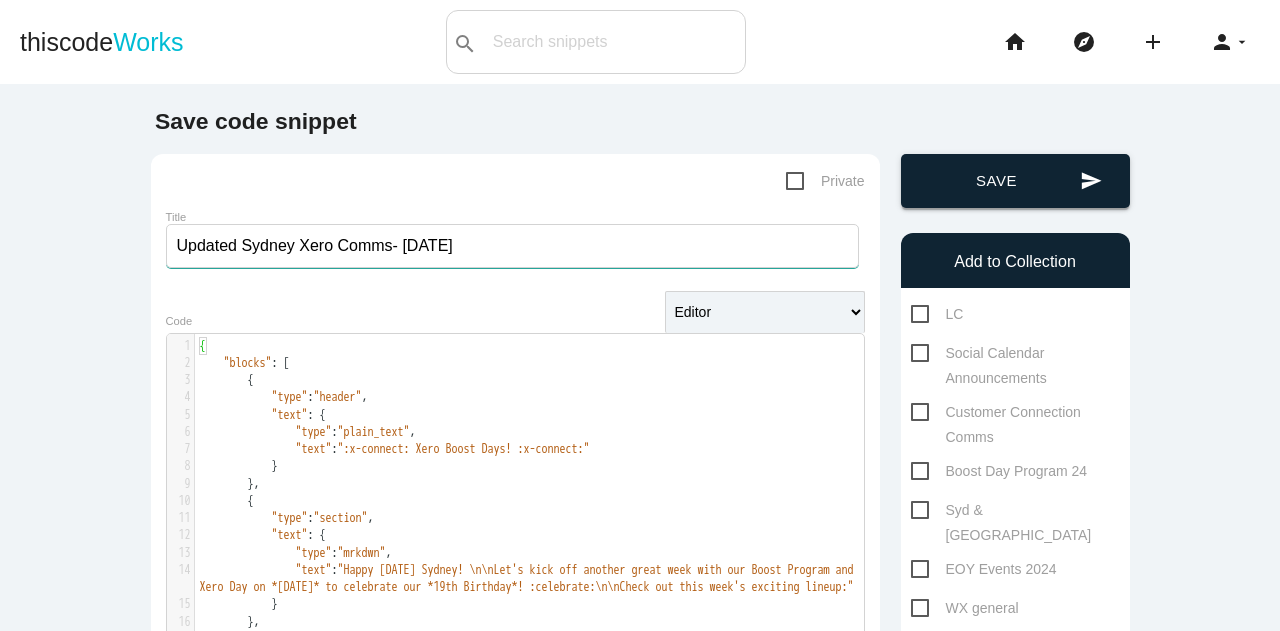 type on "Updated Sydney Xero Comms- [DATE]" 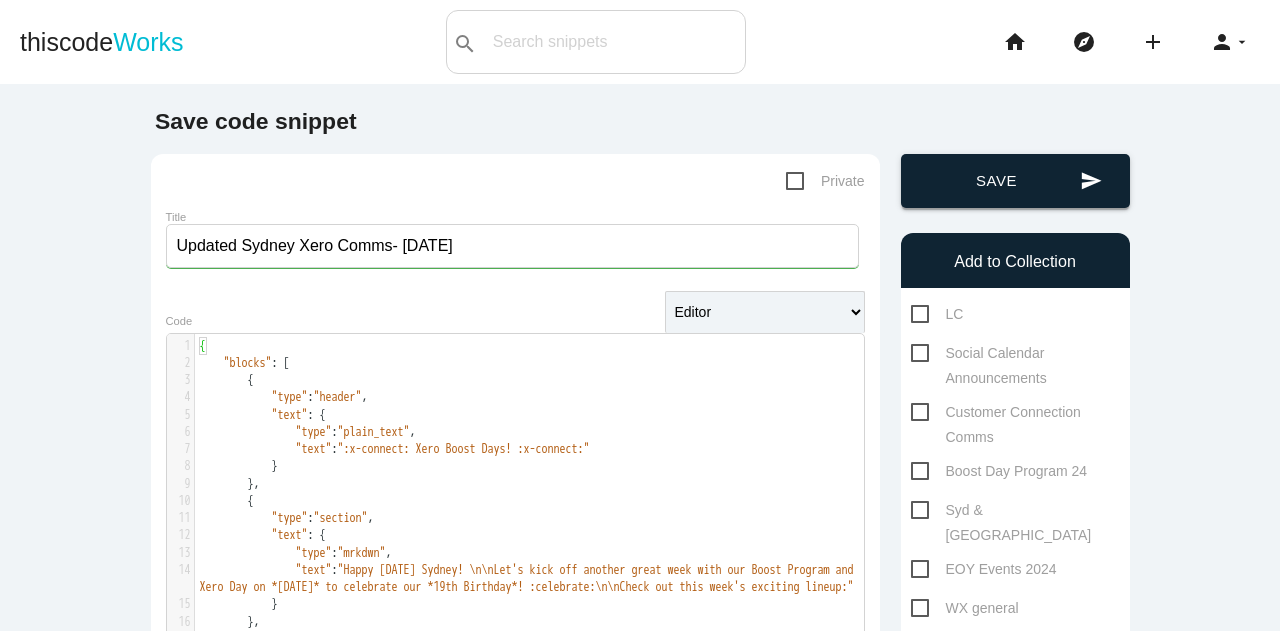 click on "send Save" at bounding box center [1015, 181] 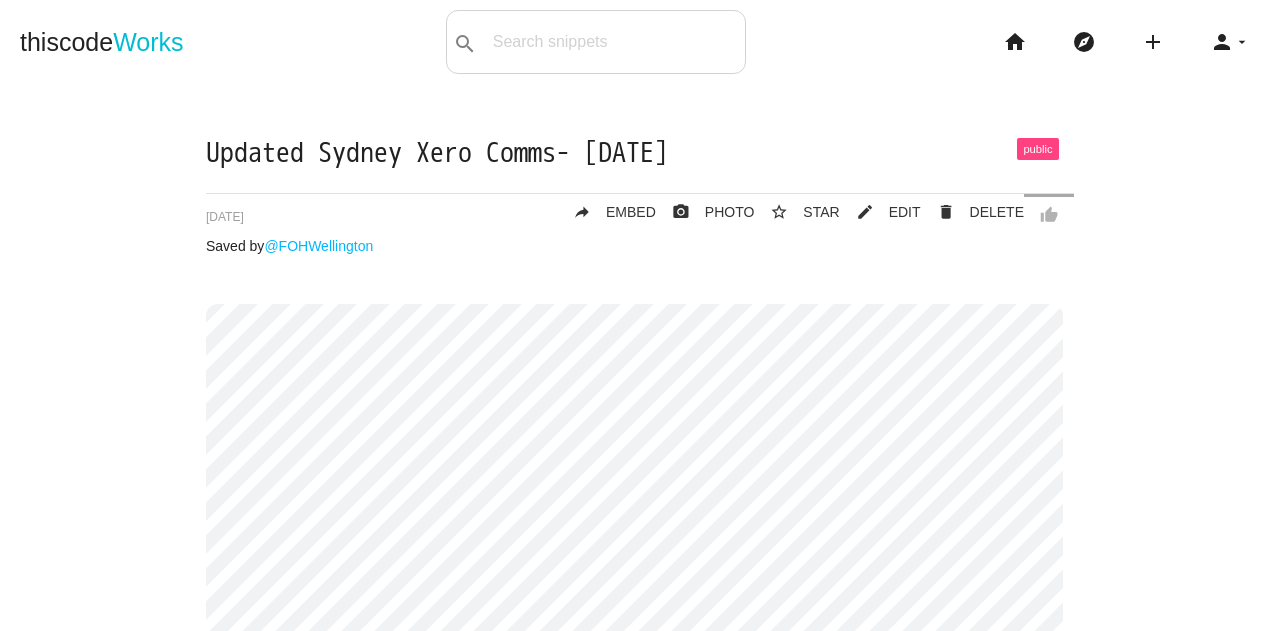 scroll, scrollTop: 0, scrollLeft: 0, axis: both 